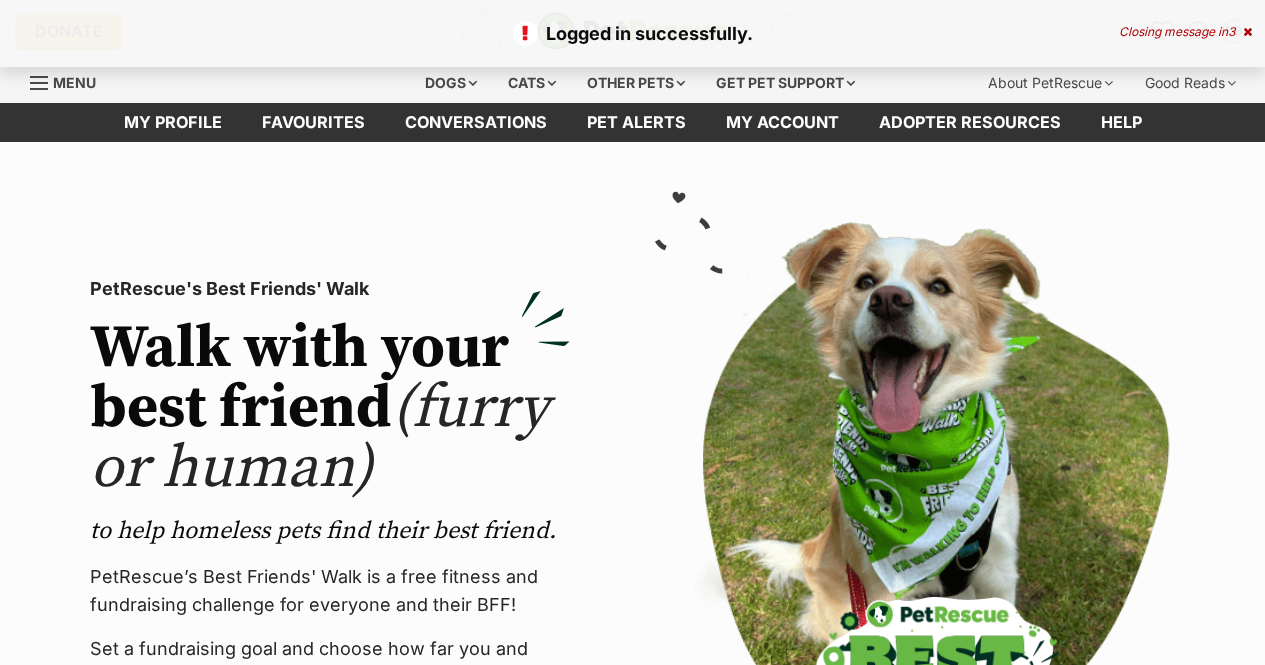 scroll, scrollTop: 0, scrollLeft: 0, axis: both 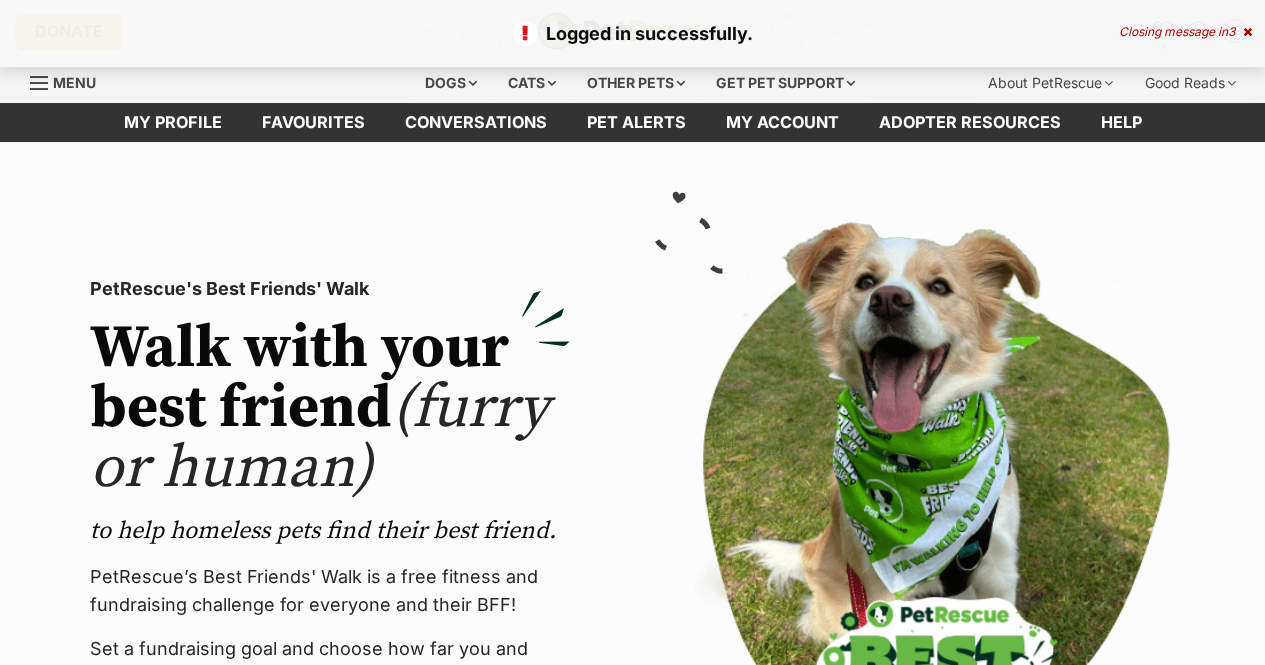 click at bounding box center [1247, 32] 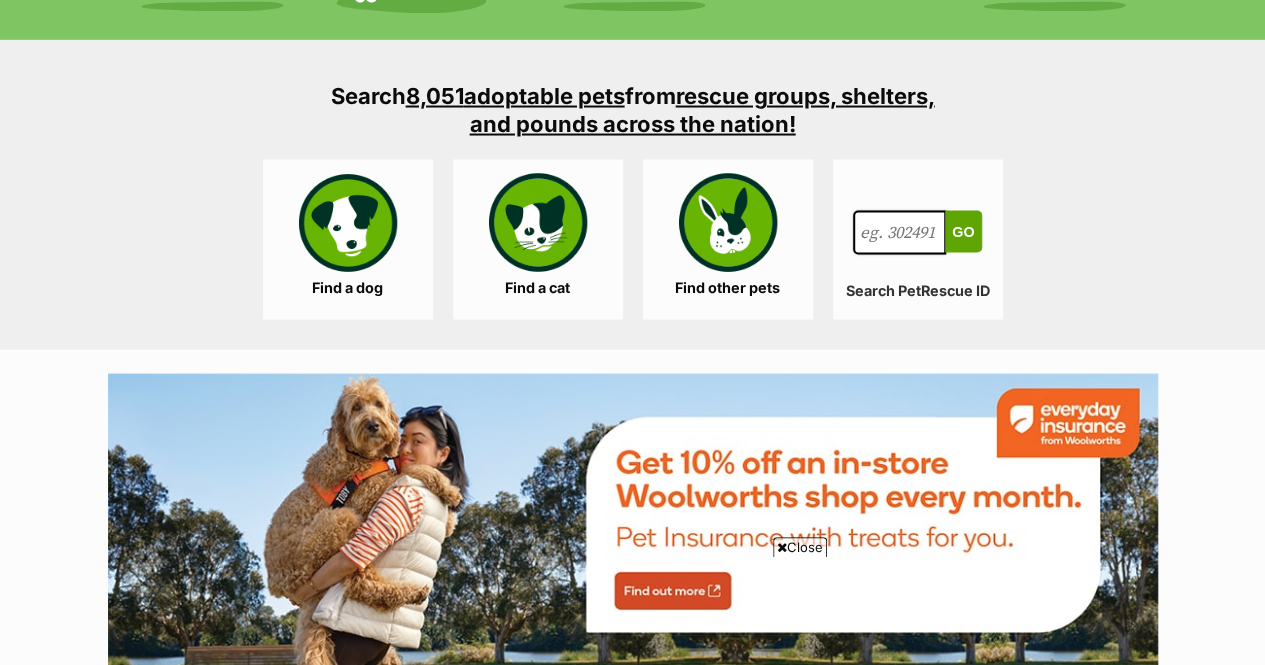 scroll, scrollTop: 1920, scrollLeft: 0, axis: vertical 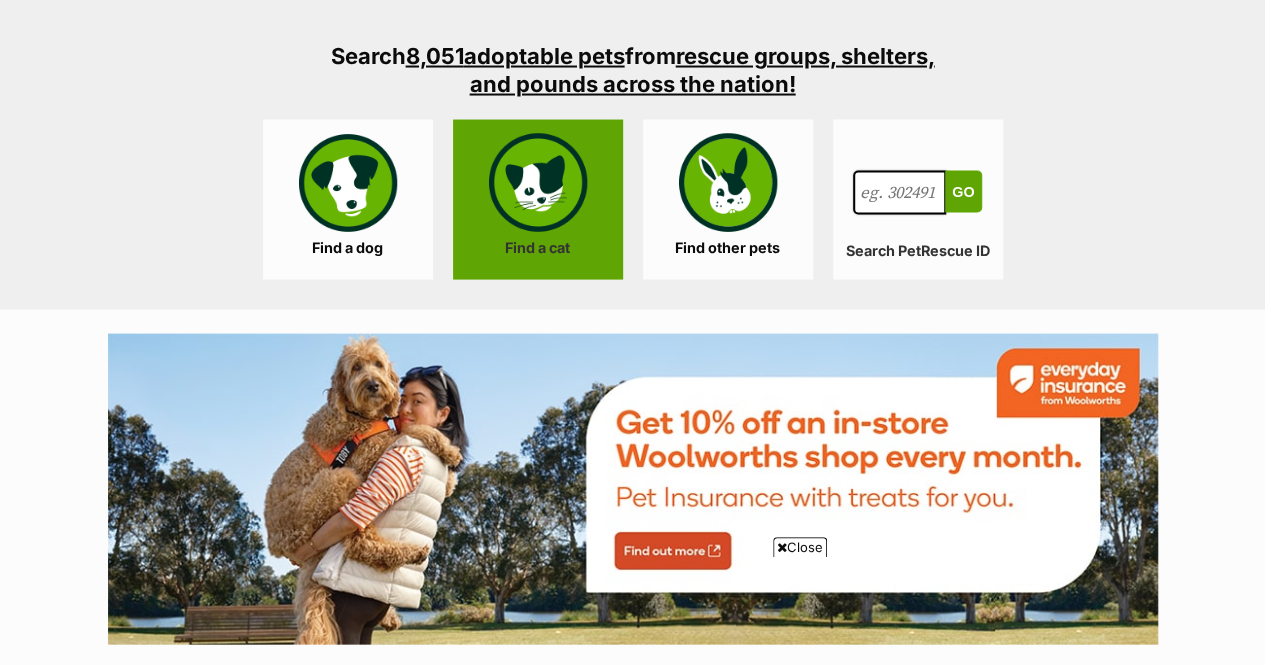 click on "Find a cat" at bounding box center (538, 200) 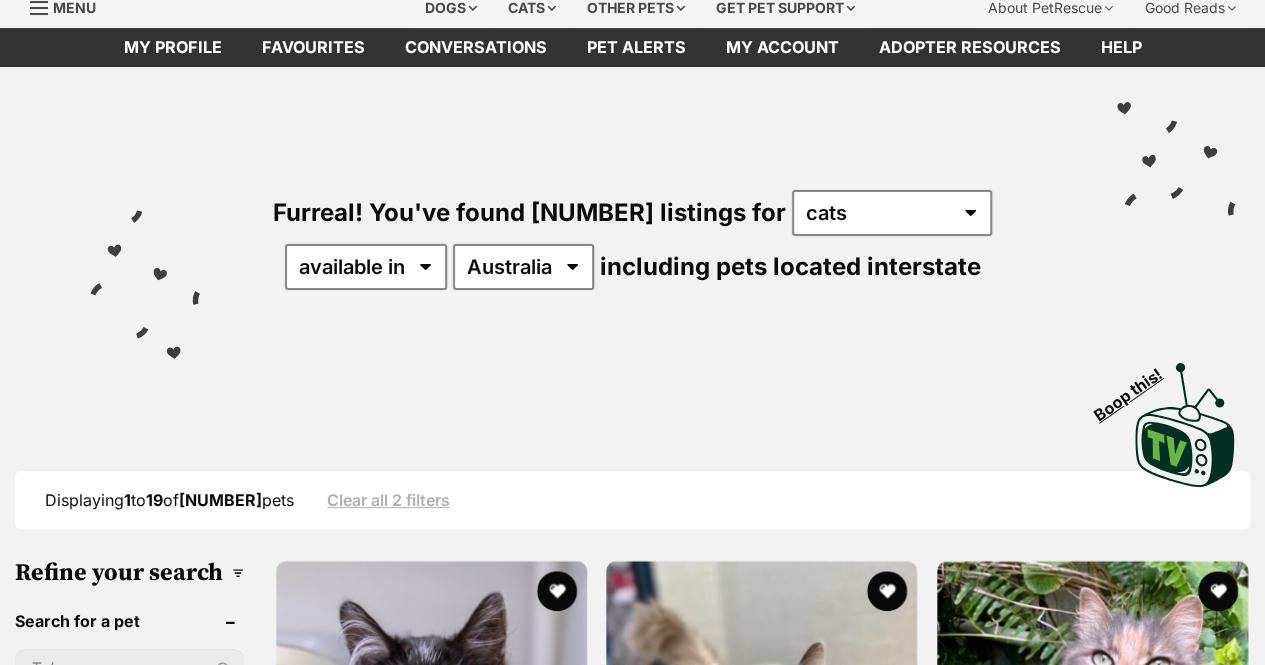 scroll, scrollTop: 80, scrollLeft: 0, axis: vertical 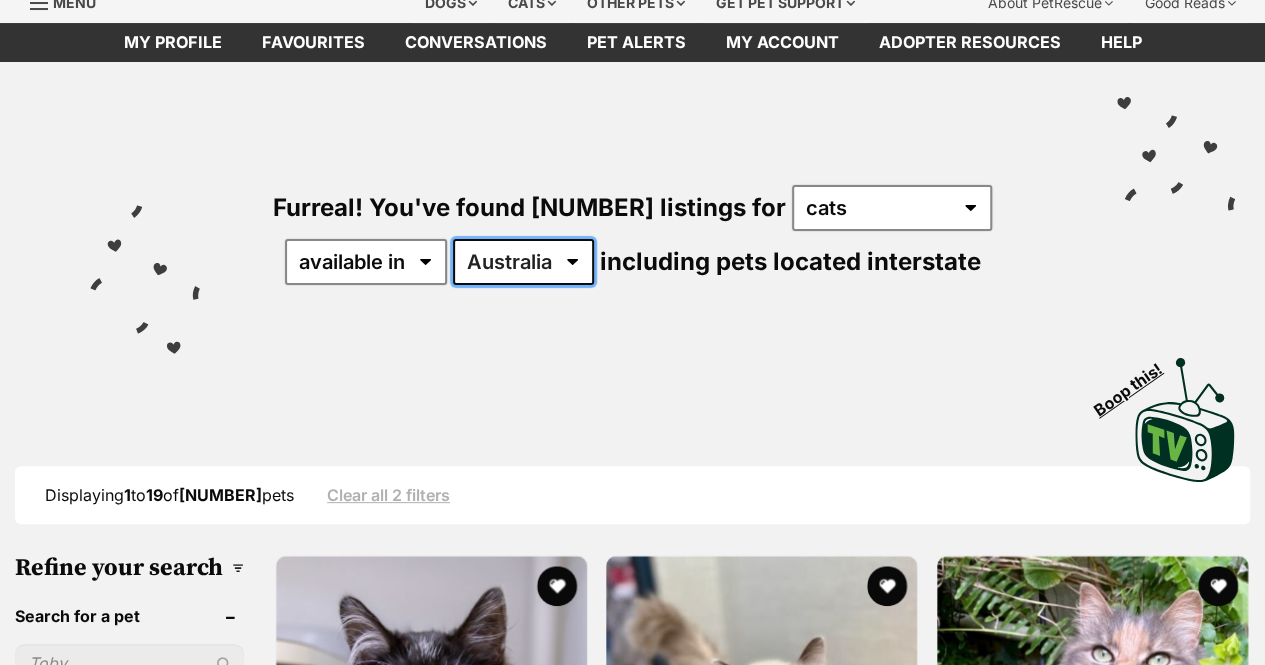 click on "Australia
ACT
NSW
NT
QLD
SA
TAS
VIC
WA" at bounding box center [523, 262] 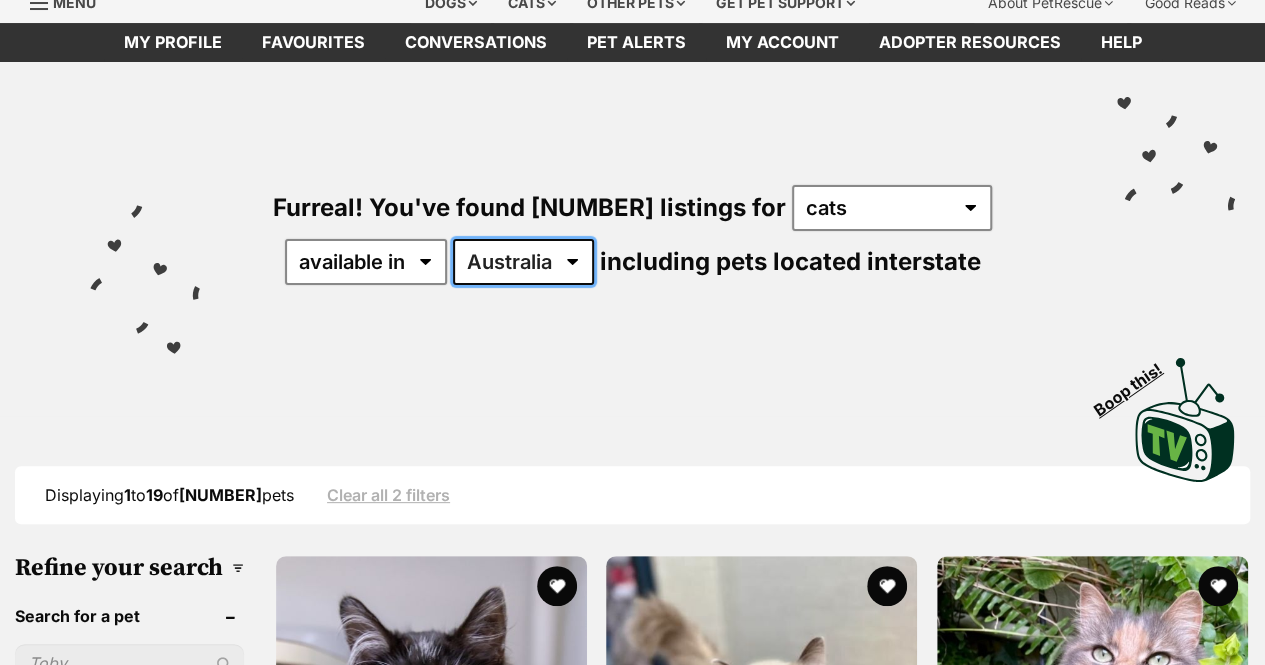 scroll, scrollTop: 0, scrollLeft: 0, axis: both 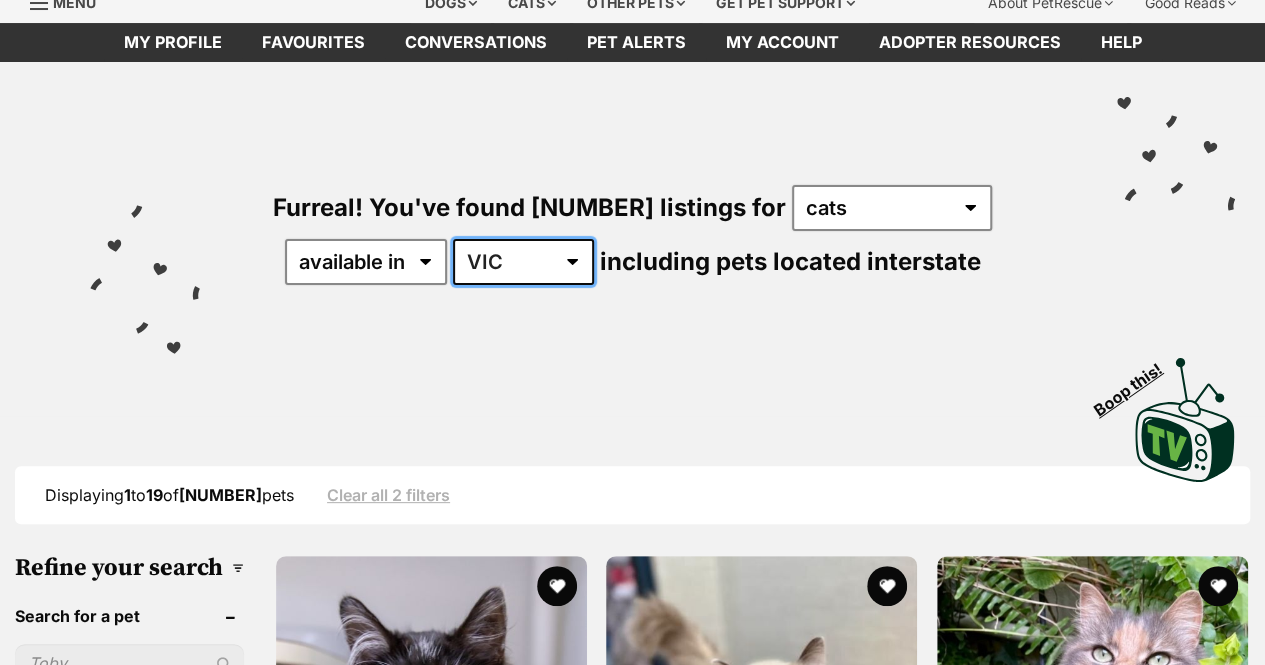 click on "Australia
ACT
NSW
NT
QLD
SA
TAS
VIC
WA" at bounding box center (523, 262) 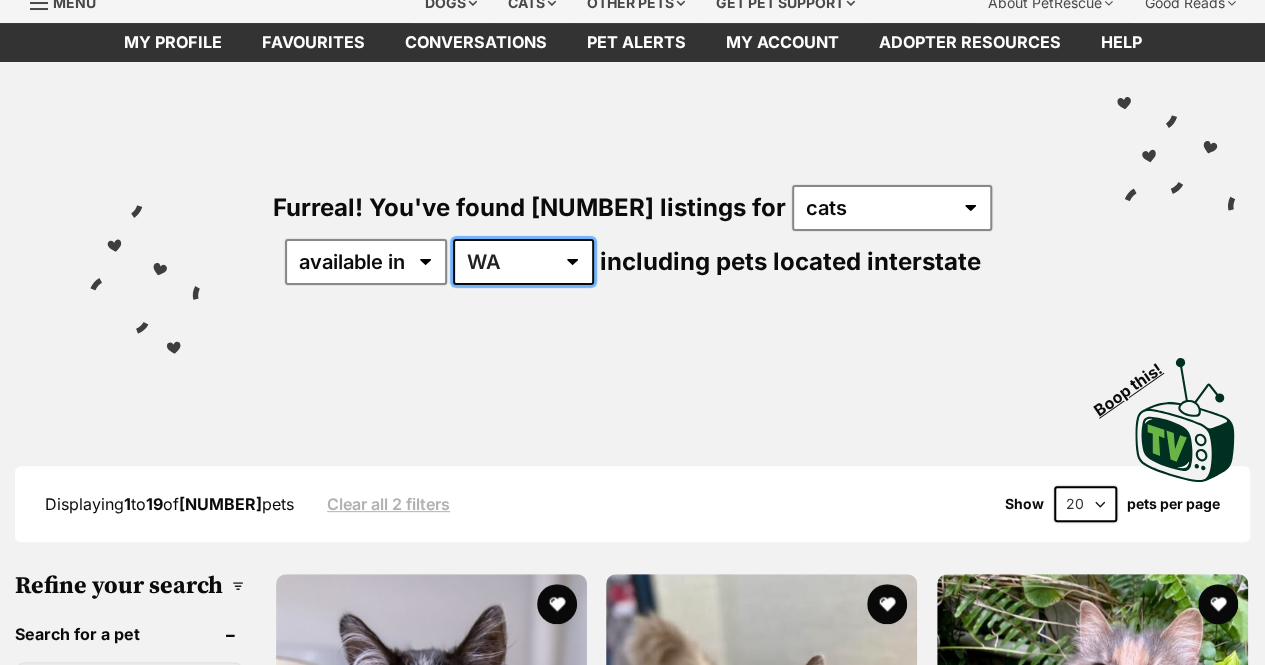 click on "Australia
ACT
NSW
NT
QLD
SA
TAS
VIC
WA" at bounding box center (523, 262) 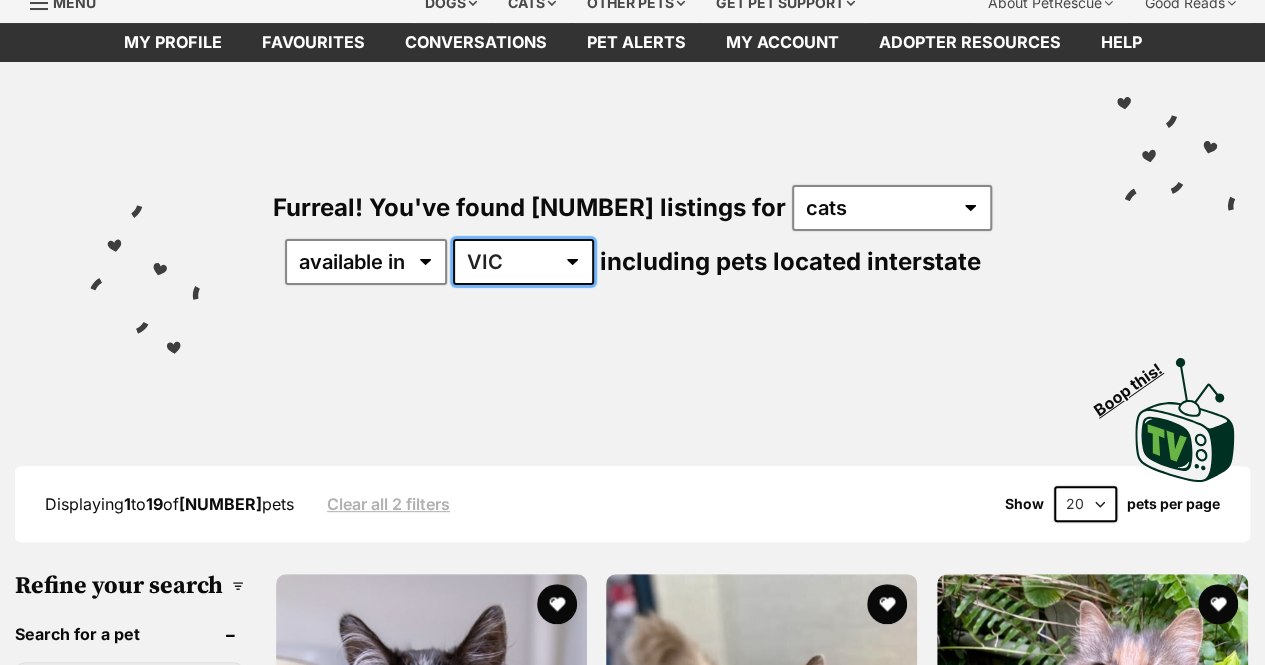 click on "Australia
ACT
NSW
NT
QLD
SA
TAS
VIC
WA" at bounding box center (523, 262) 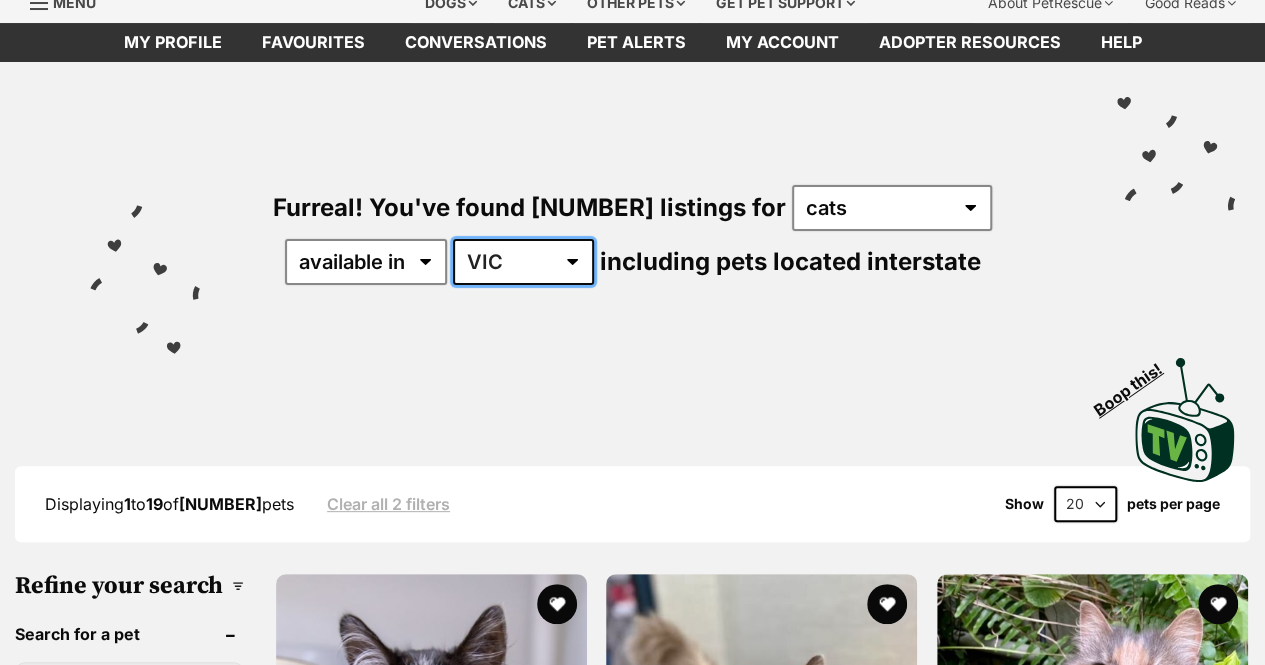 scroll, scrollTop: 0, scrollLeft: 0, axis: both 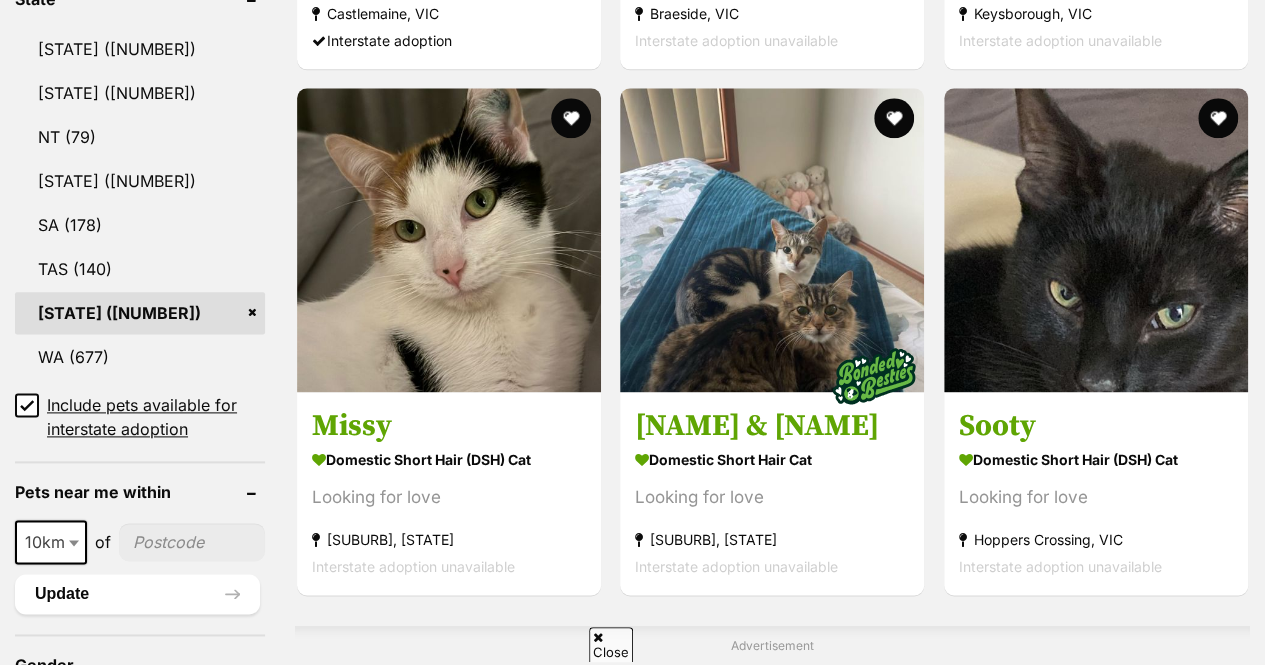click at bounding box center [192, 542] 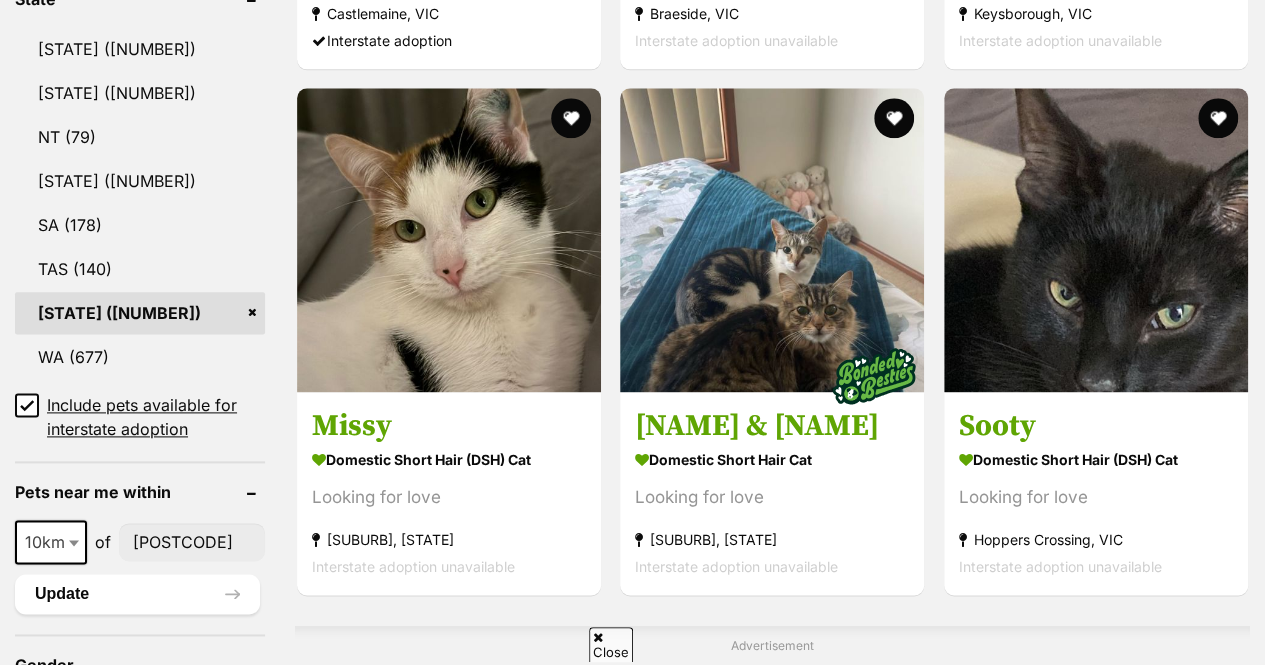 type on "3280" 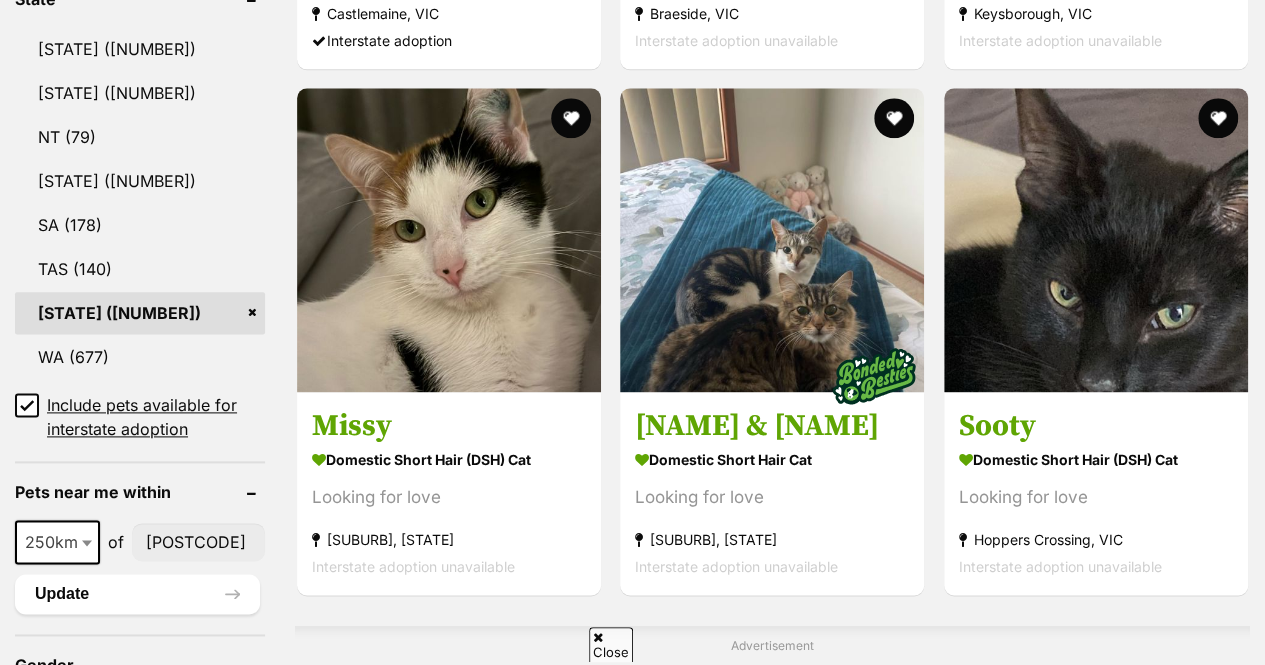 click at bounding box center (89, 542) 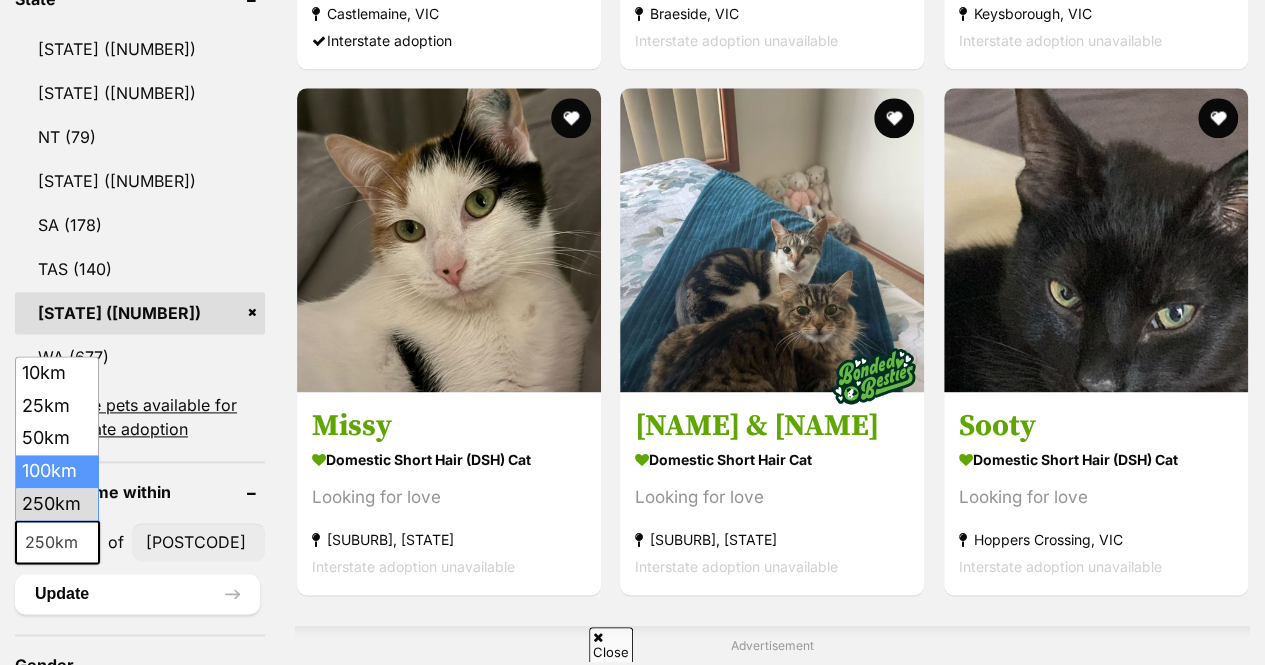 select on "100" 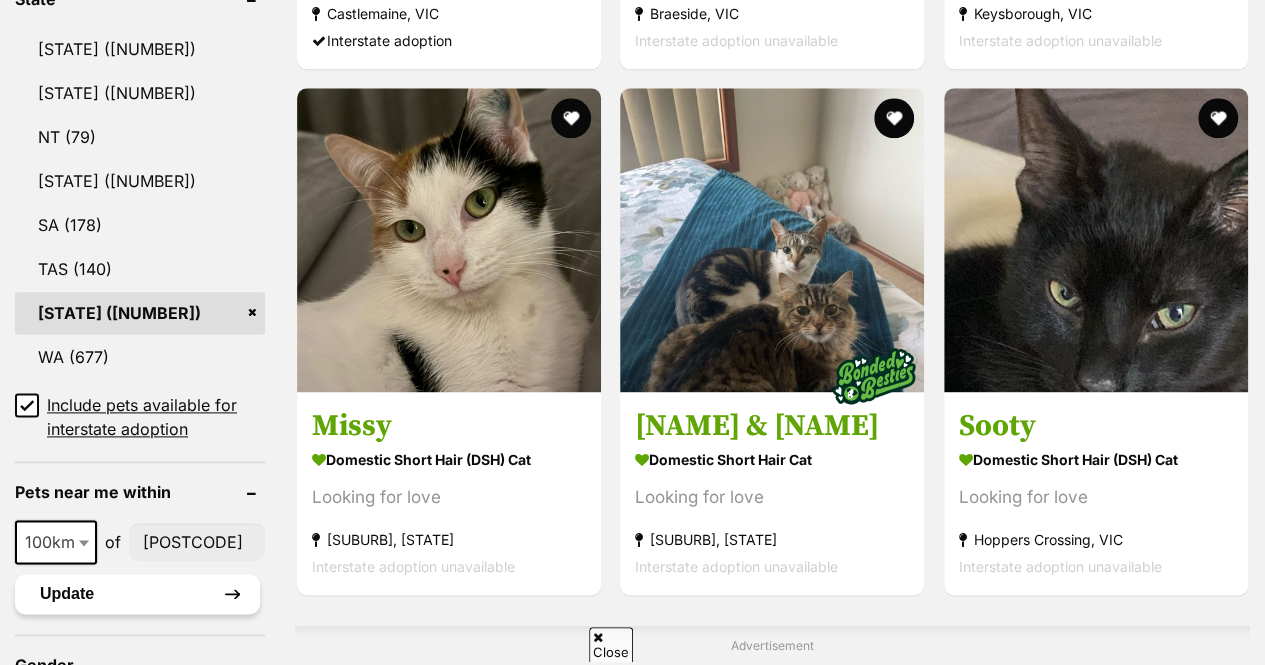 click on "Update" at bounding box center [137, 594] 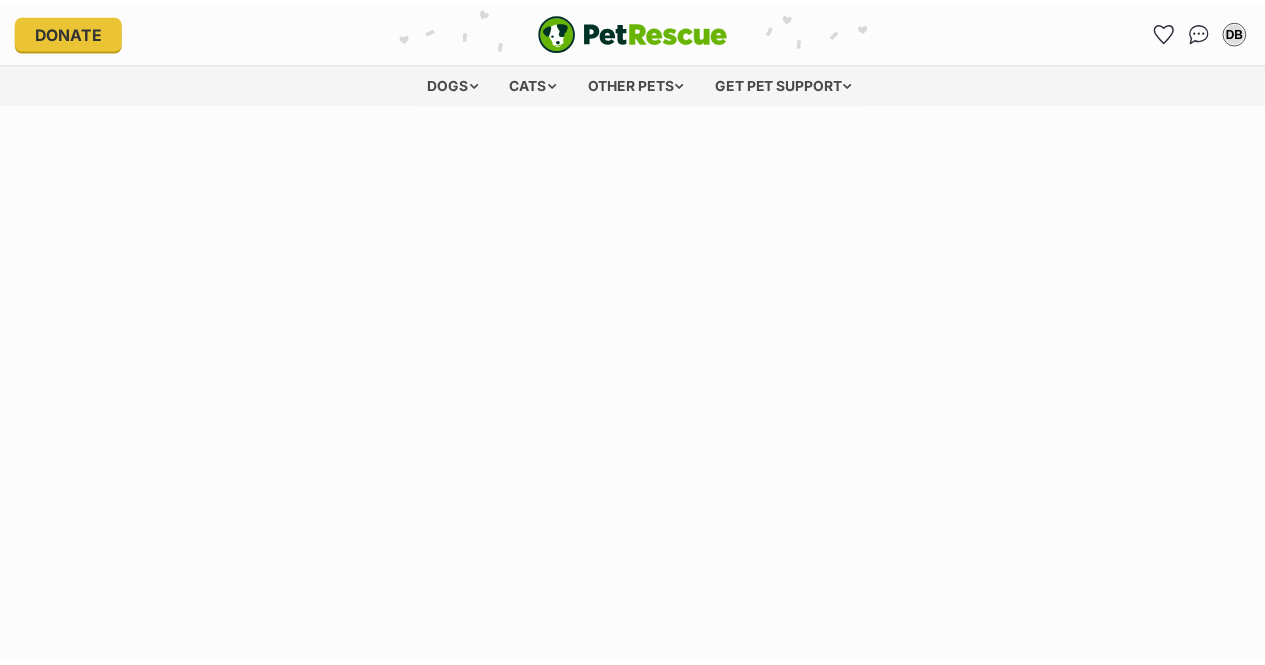 scroll, scrollTop: 0, scrollLeft: 0, axis: both 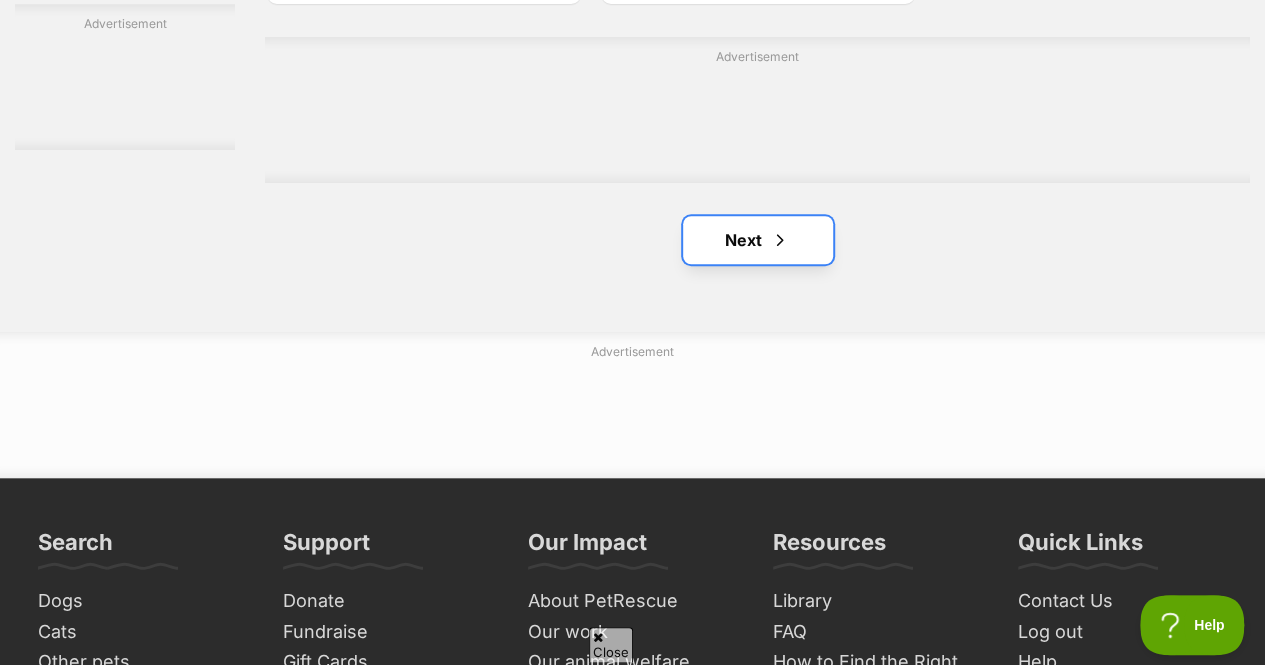 click on "Next" at bounding box center [758, 240] 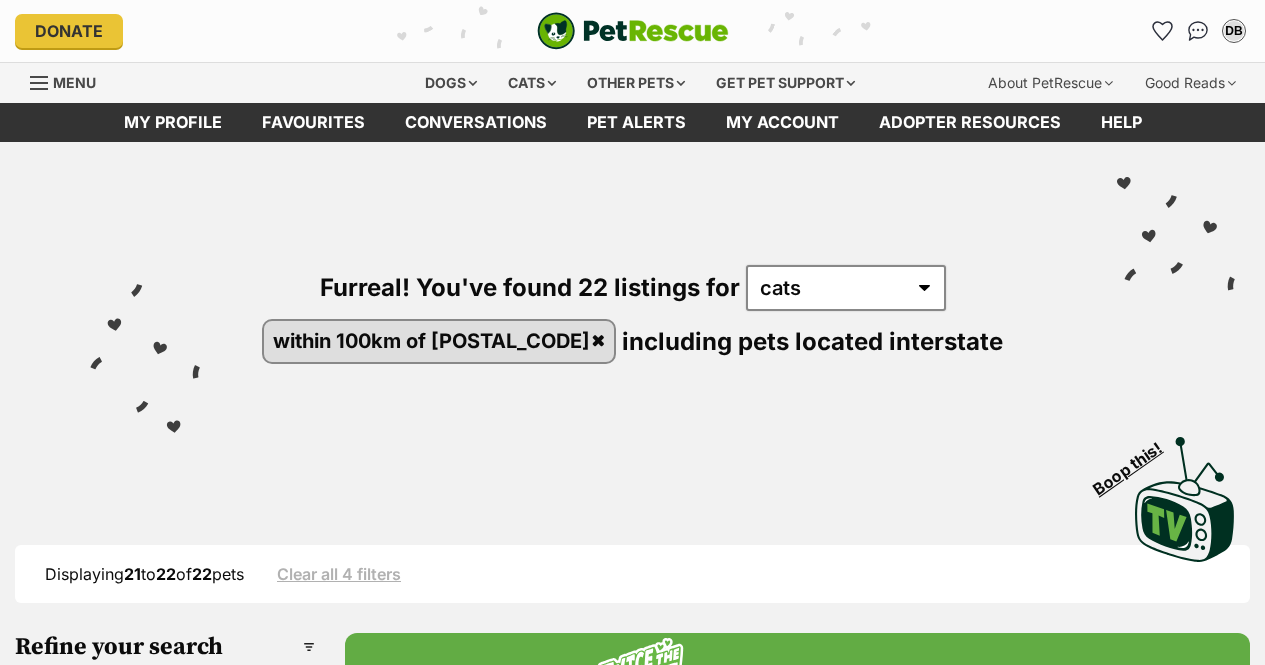 scroll, scrollTop: 0, scrollLeft: 0, axis: both 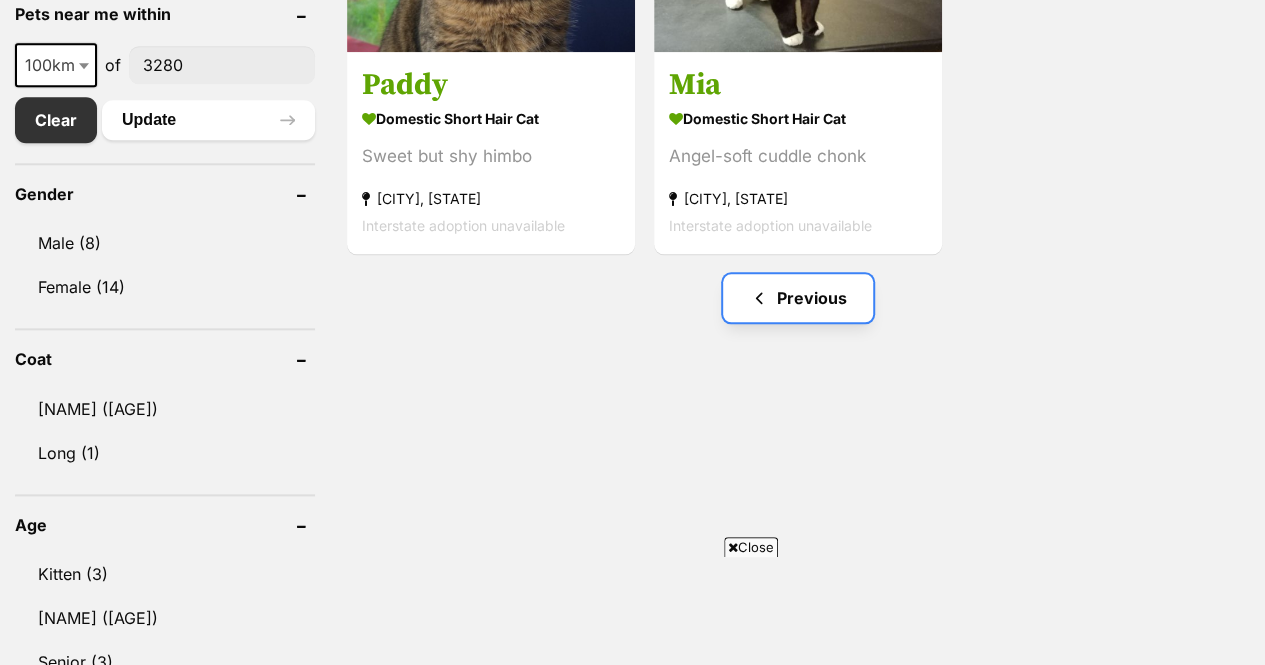 click on "Previous" at bounding box center [798, 298] 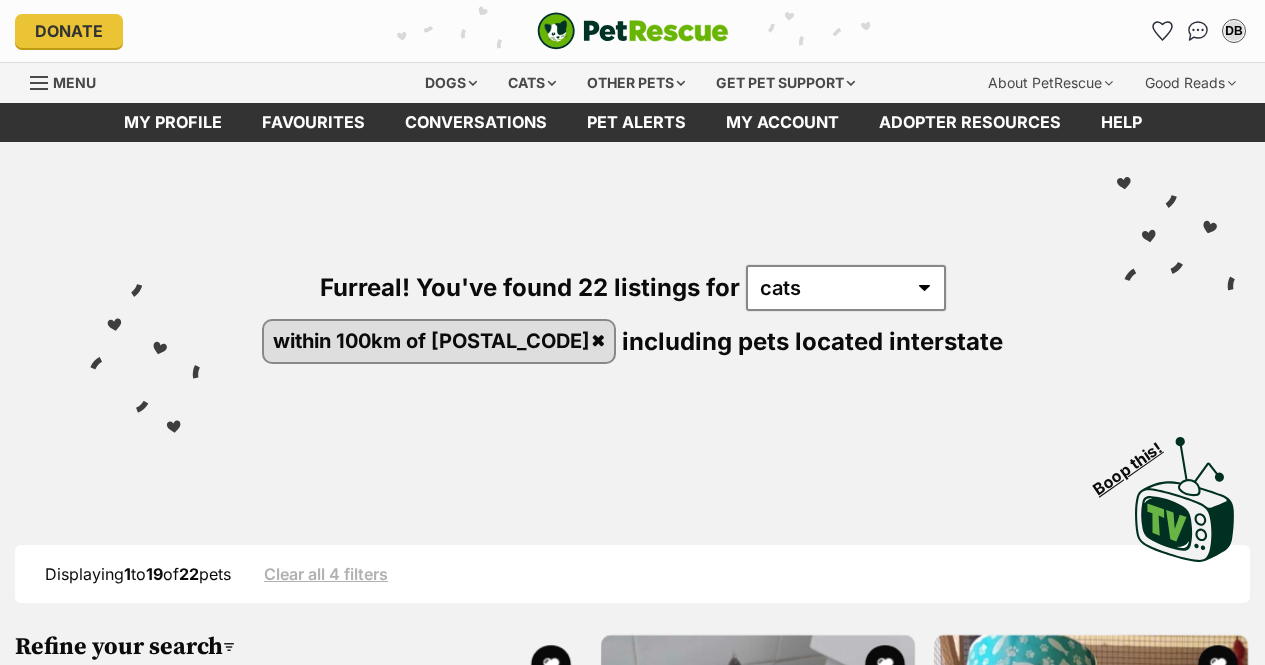 scroll, scrollTop: 0, scrollLeft: 0, axis: both 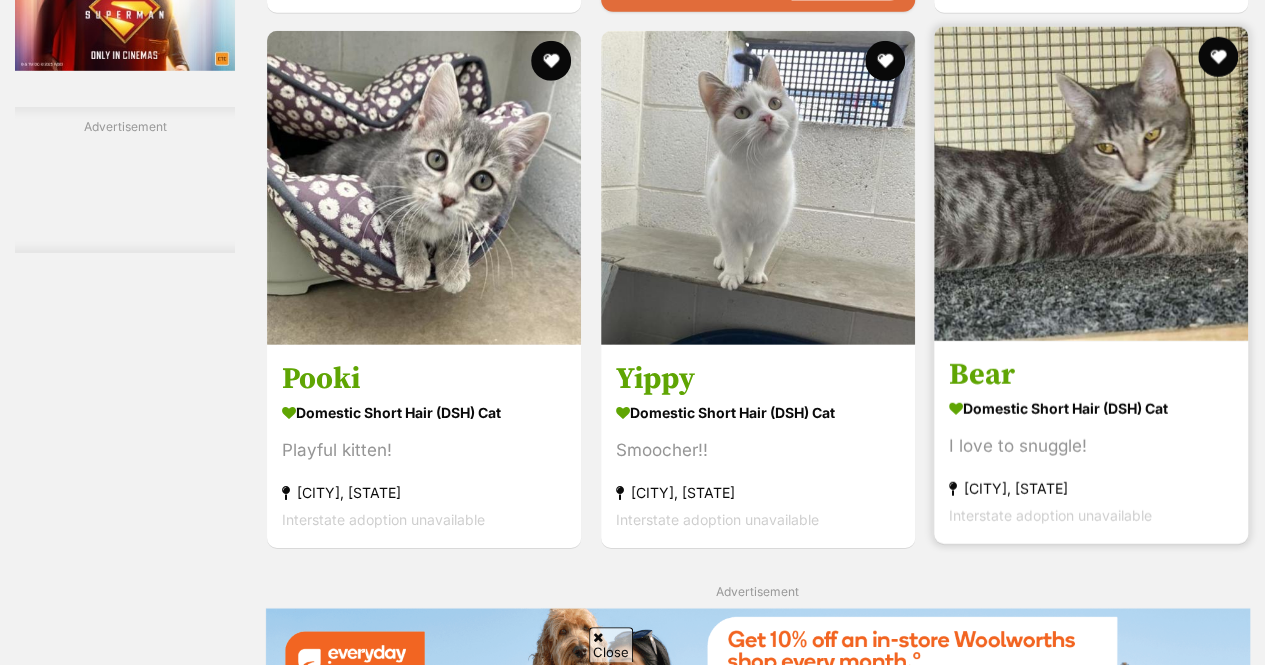 drag, startPoint x: 1268, startPoint y: 33, endPoint x: 1194, endPoint y: 328, distance: 304.13977 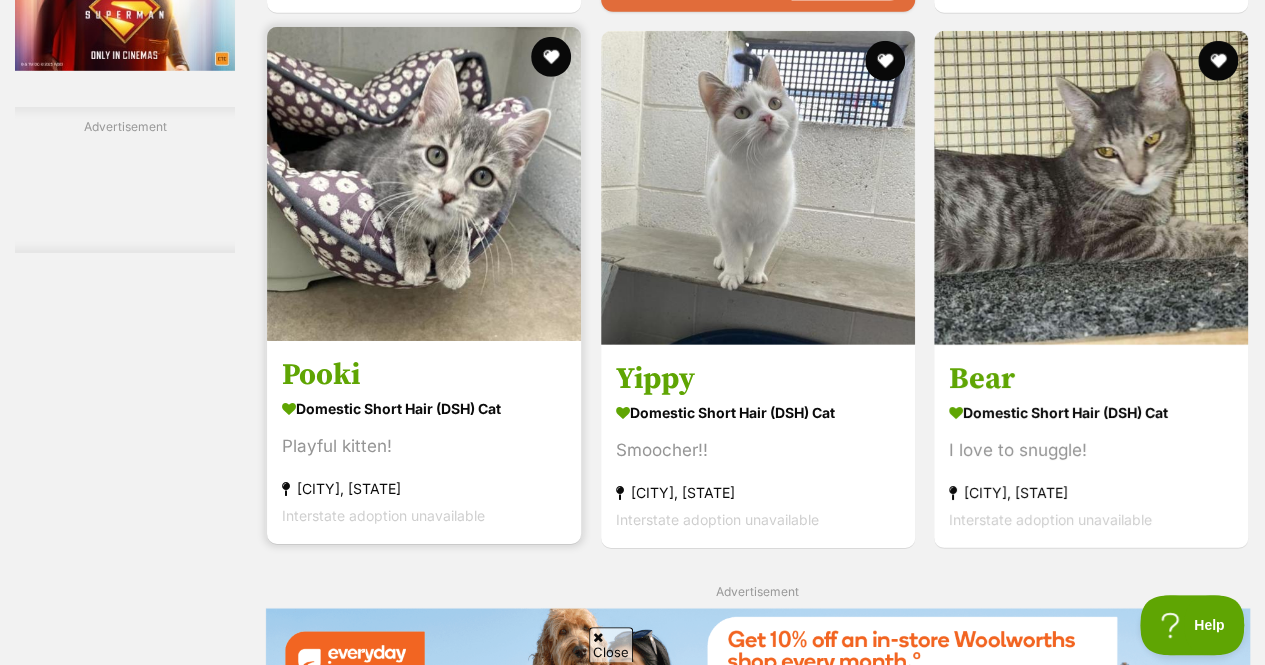 scroll, scrollTop: 0, scrollLeft: 0, axis: both 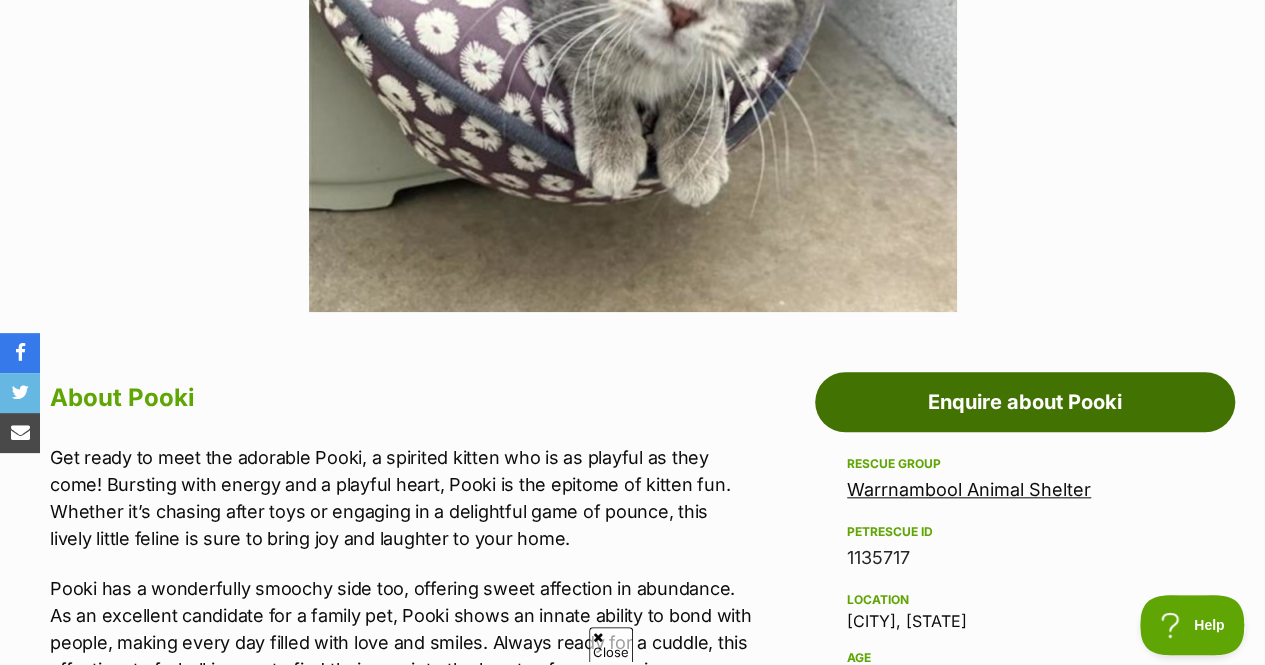 click on "Enquire about Pooki" at bounding box center [1025, 402] 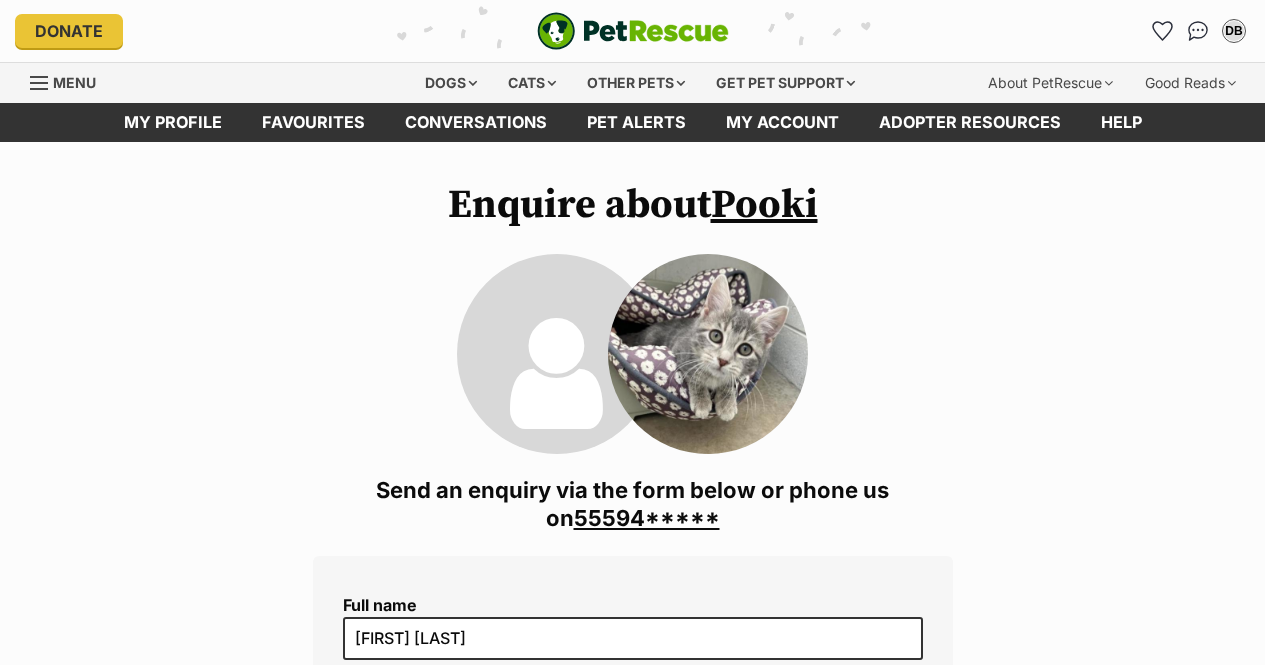 scroll, scrollTop: 0, scrollLeft: 0, axis: both 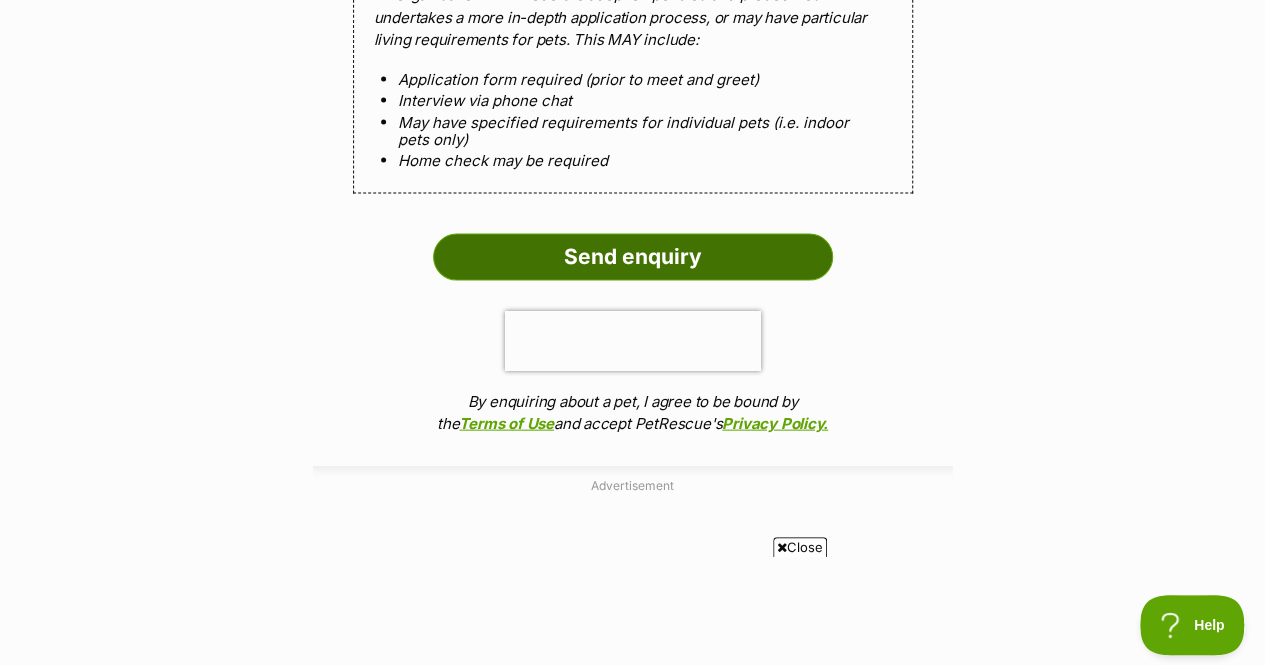 click on "Send enquiry" at bounding box center (633, 257) 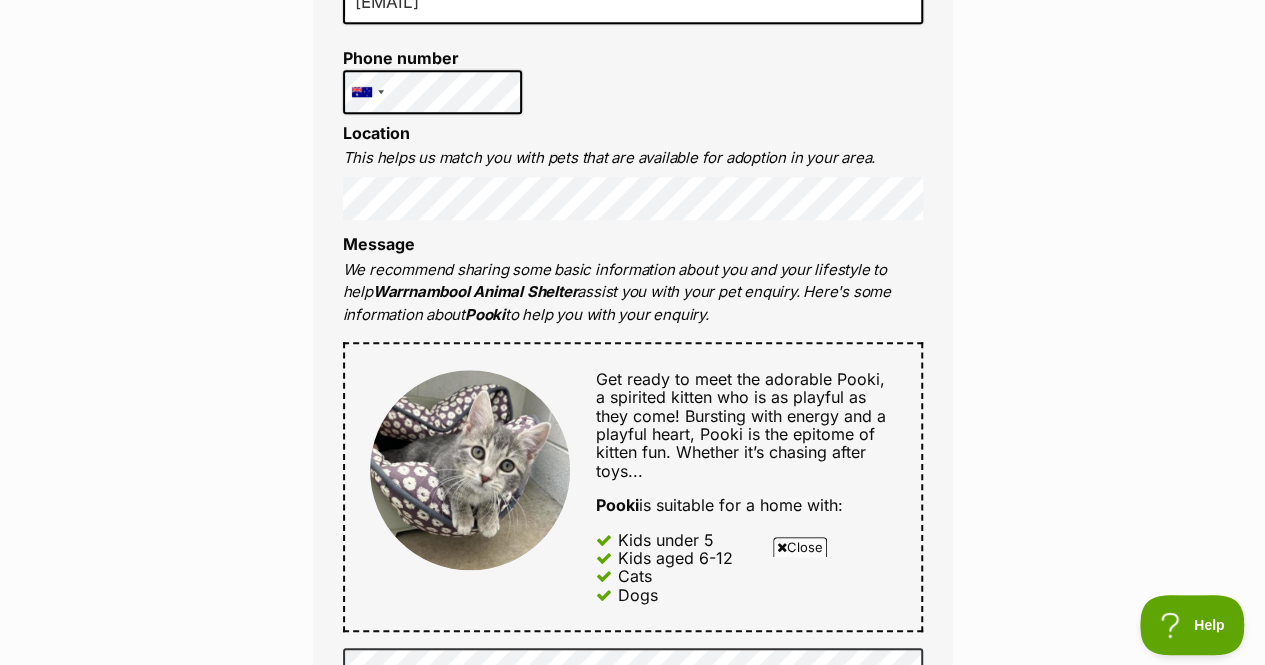 scroll, scrollTop: 704, scrollLeft: 0, axis: vertical 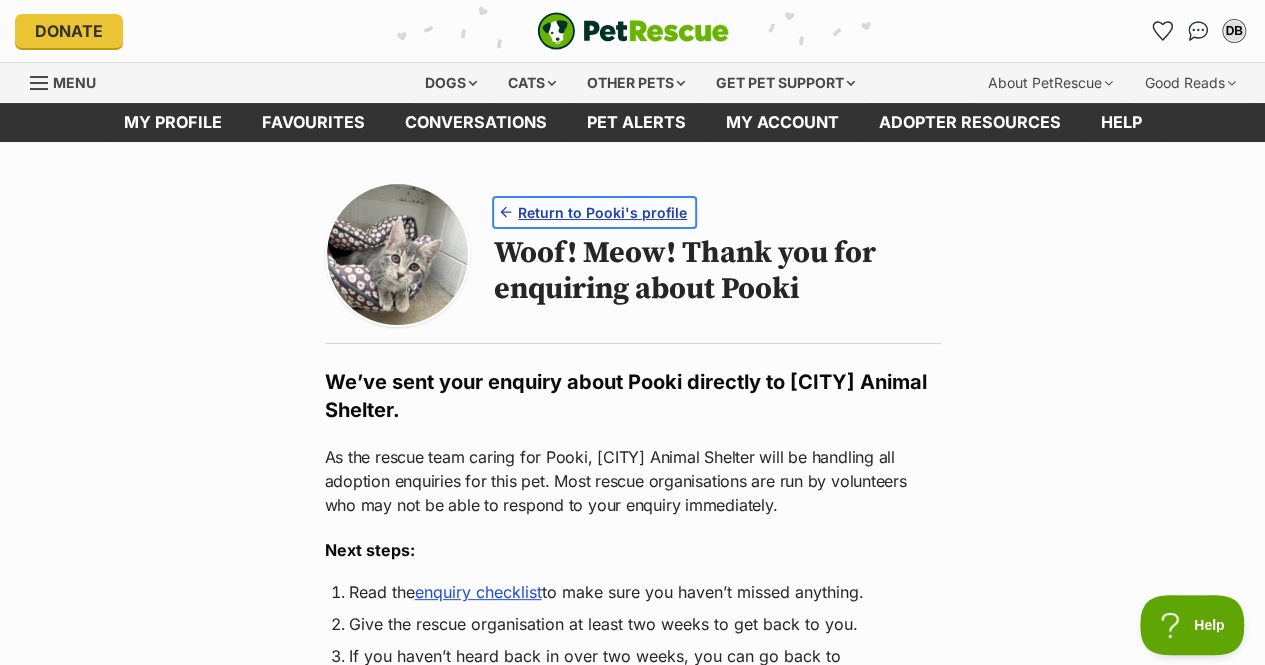 click on "Return to Pooki's profile" at bounding box center [602, 212] 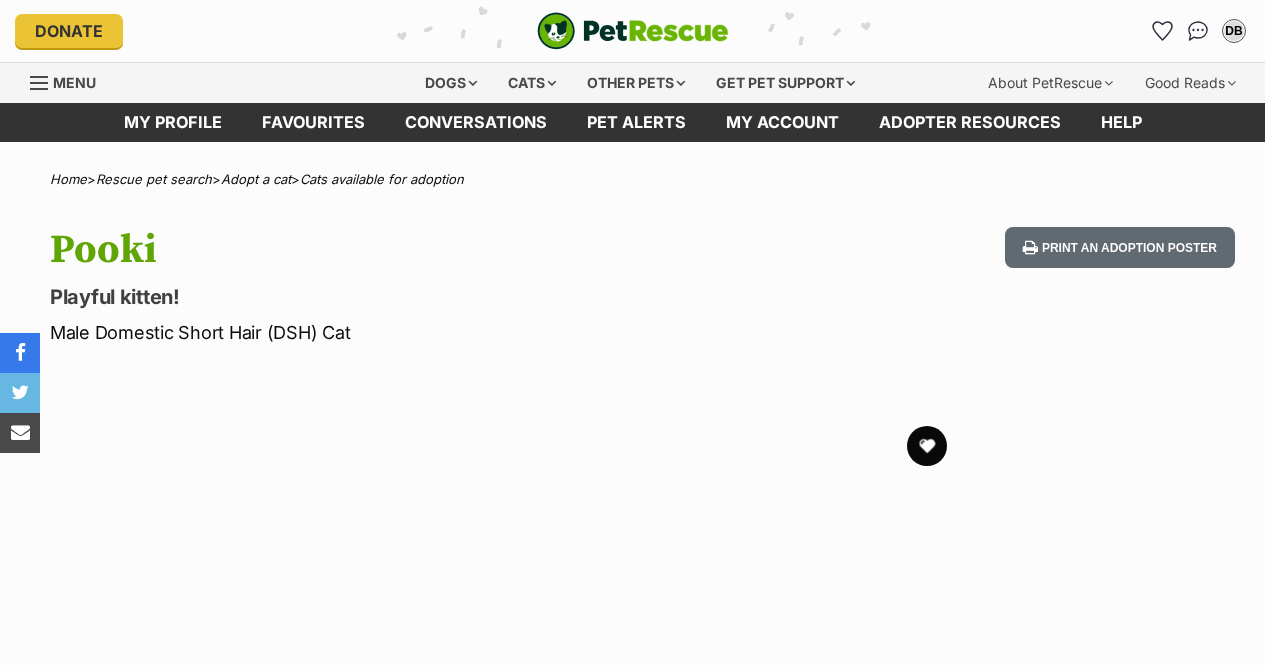 scroll, scrollTop: 0, scrollLeft: 0, axis: both 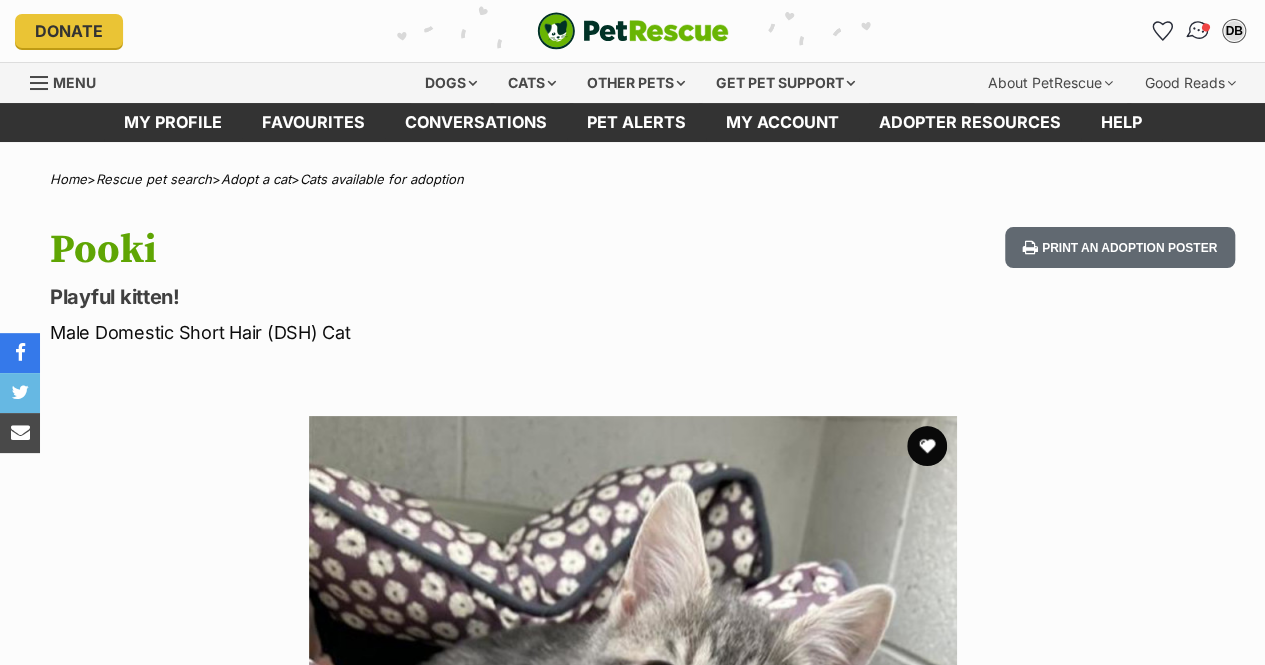 click at bounding box center [1198, 31] 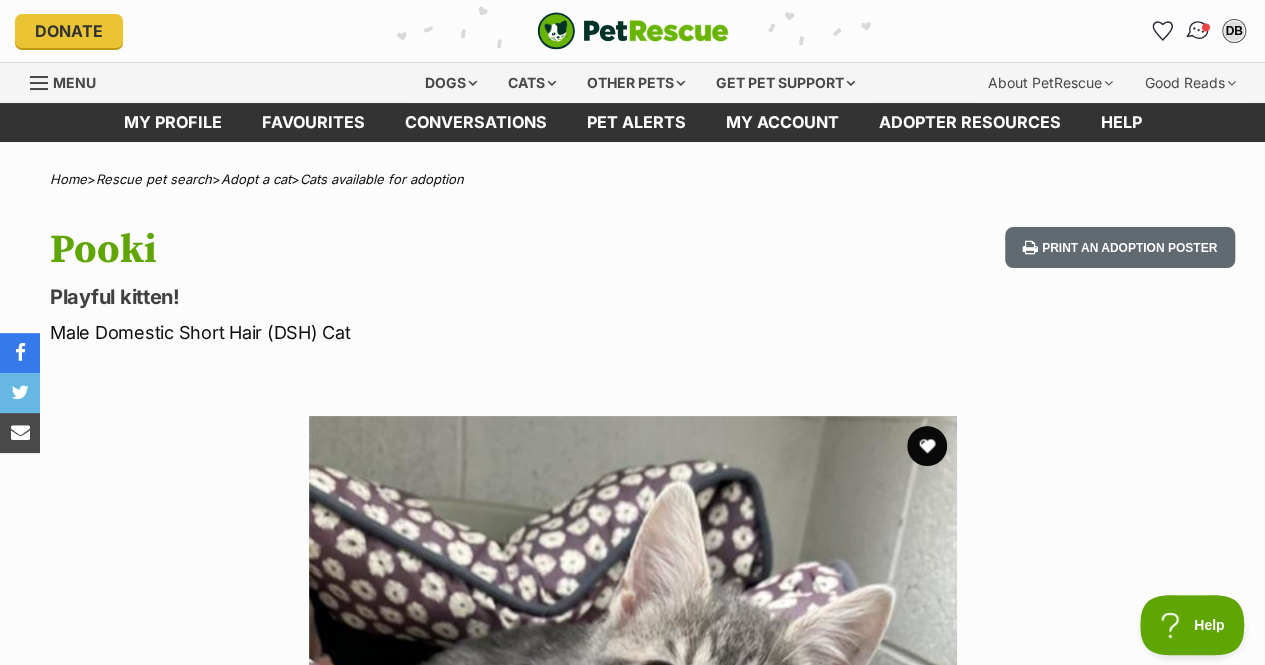 scroll, scrollTop: 0, scrollLeft: 0, axis: both 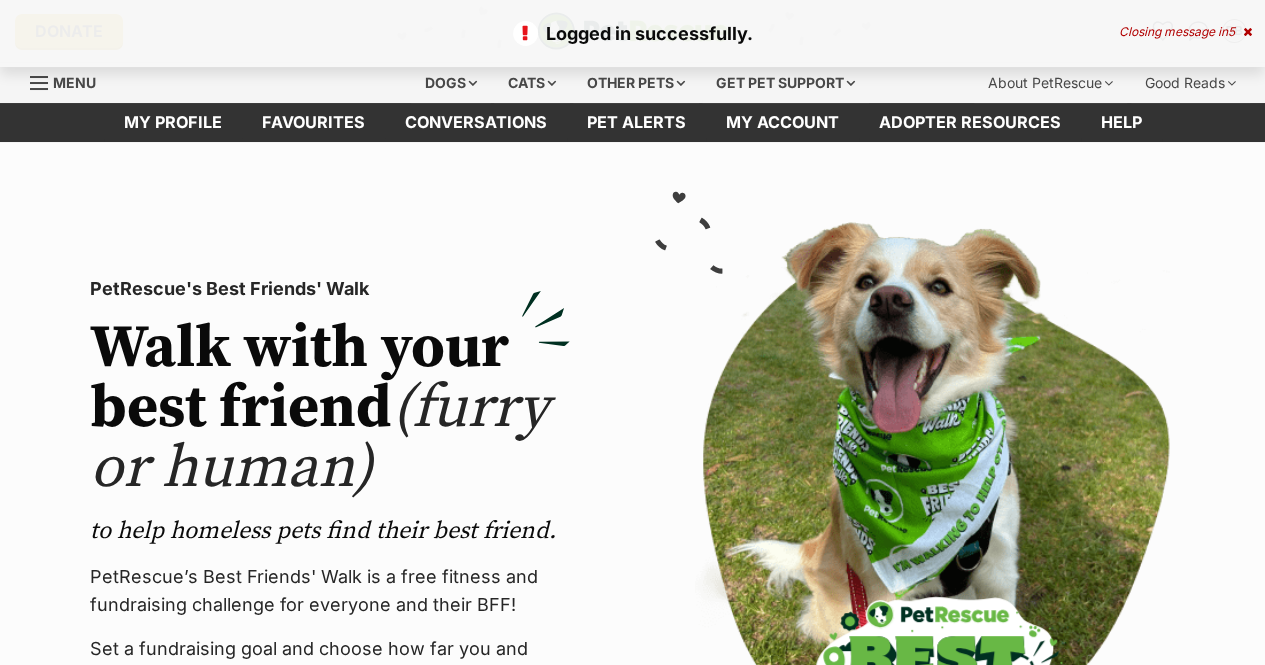 click on "Closing message in
5" at bounding box center (1185, 32) 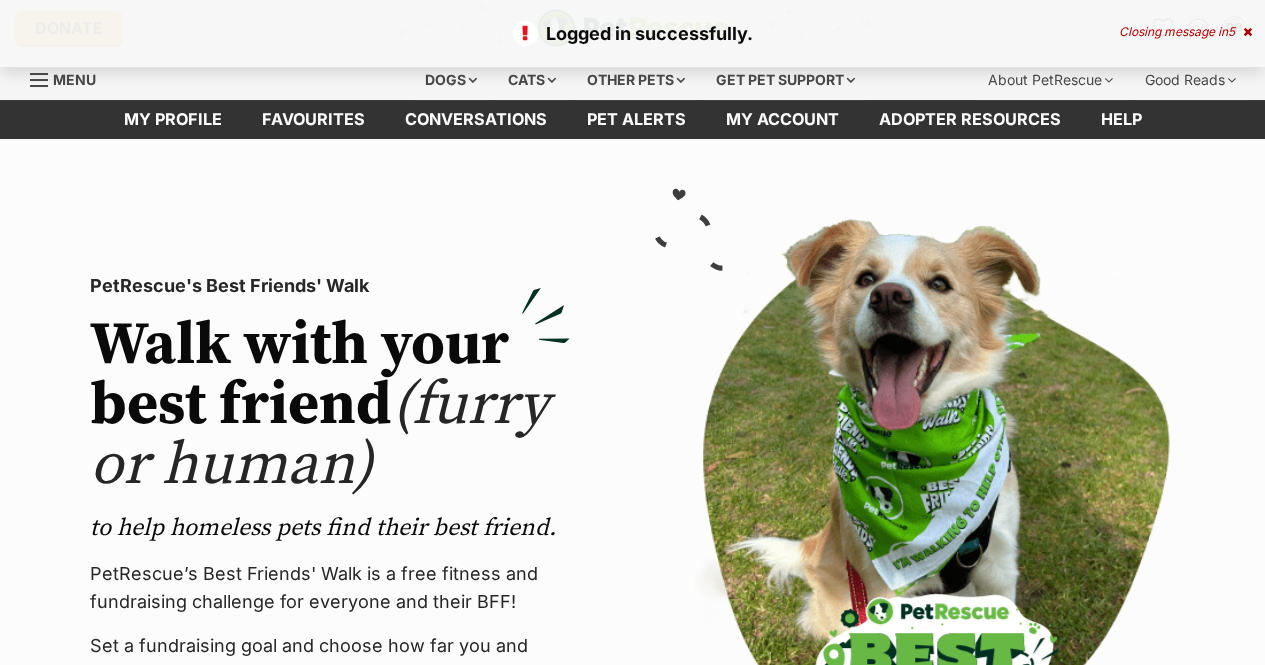 scroll, scrollTop: 0, scrollLeft: 0, axis: both 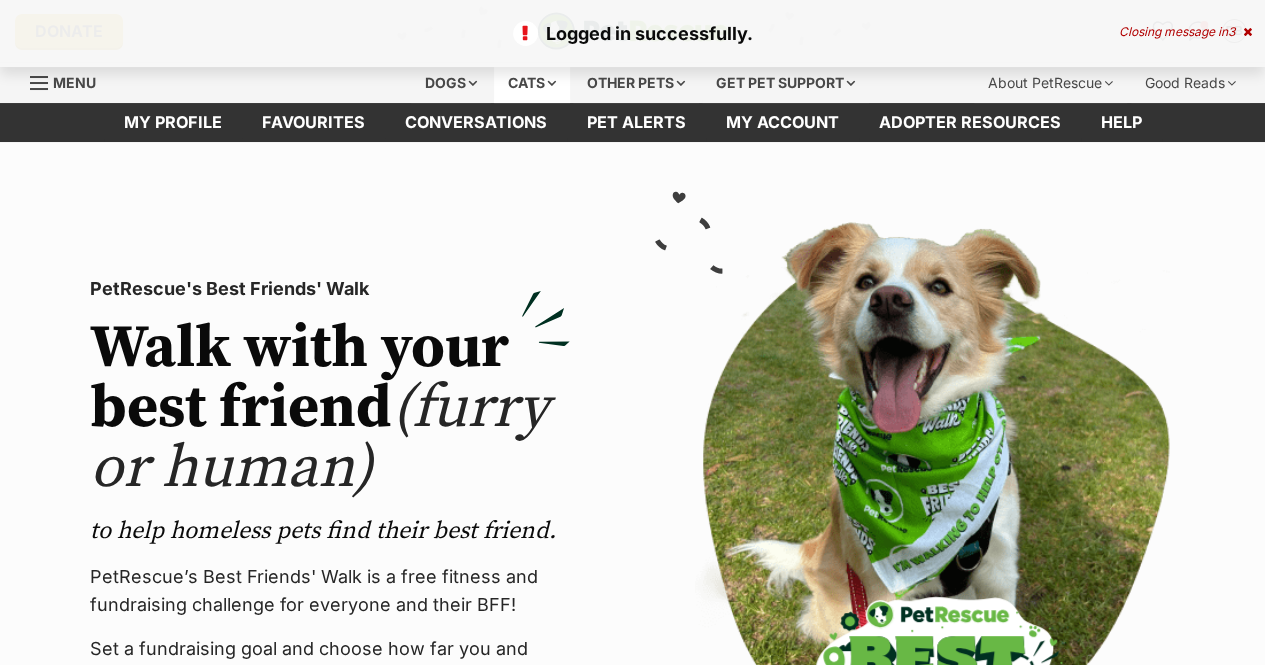 click on "Cats" at bounding box center (532, 83) 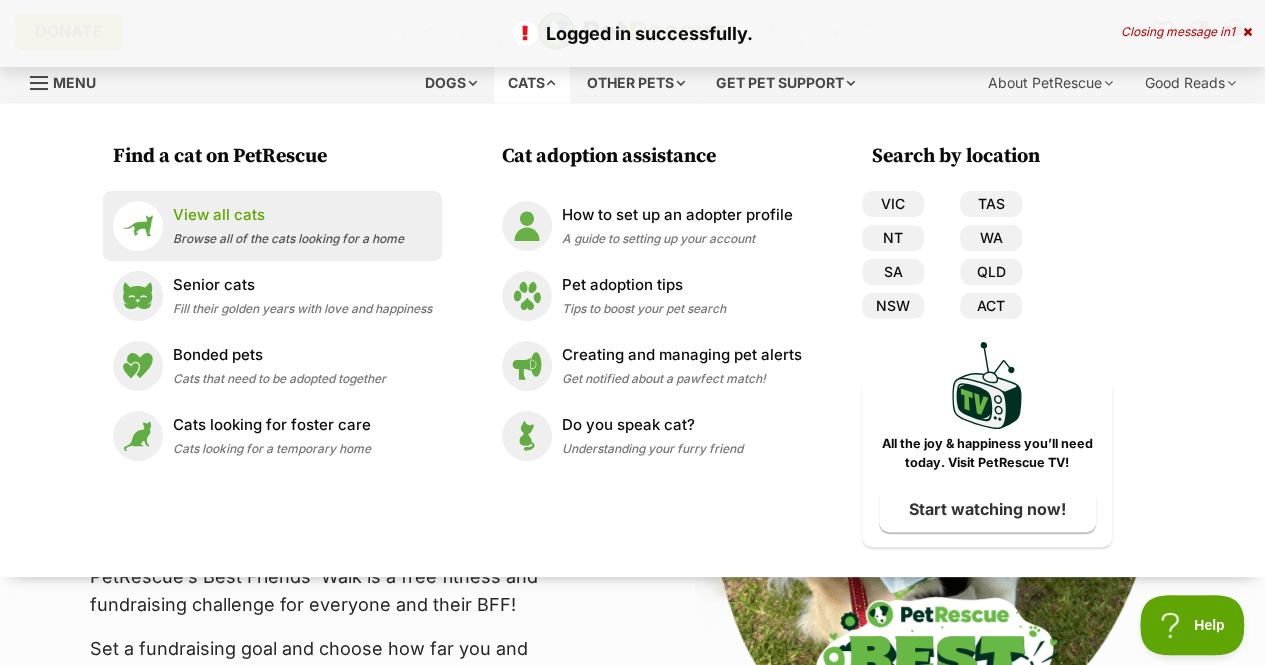 scroll, scrollTop: 0, scrollLeft: 0, axis: both 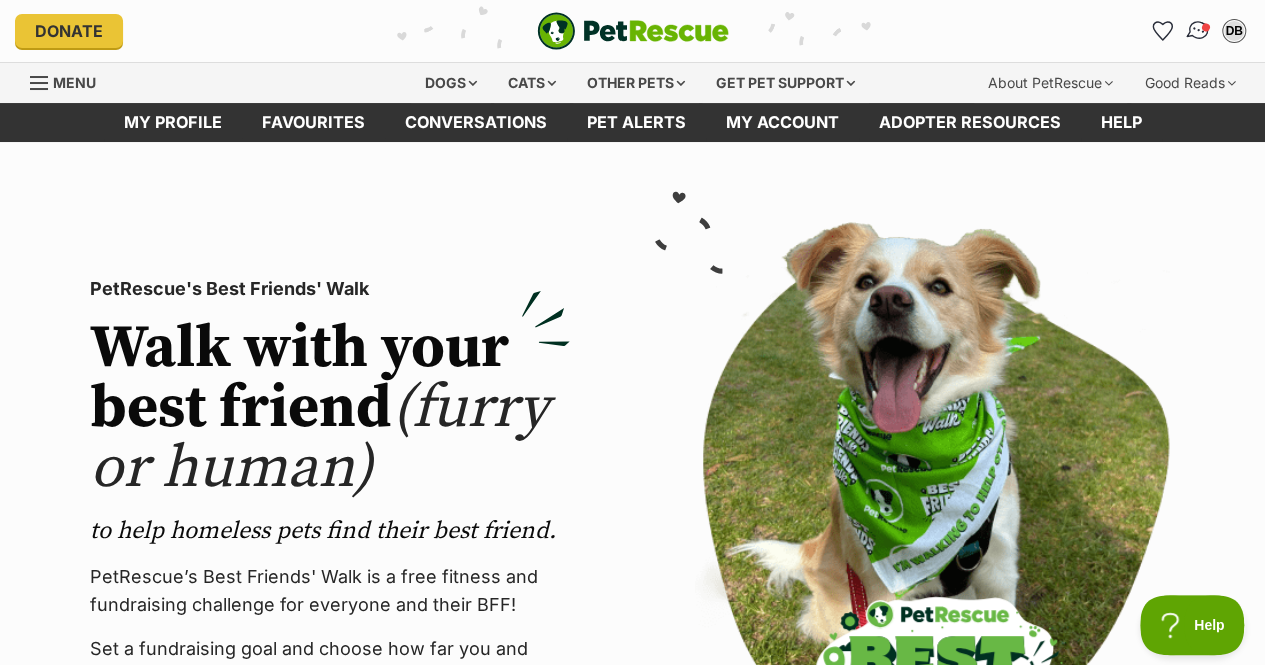 click at bounding box center [1198, 31] 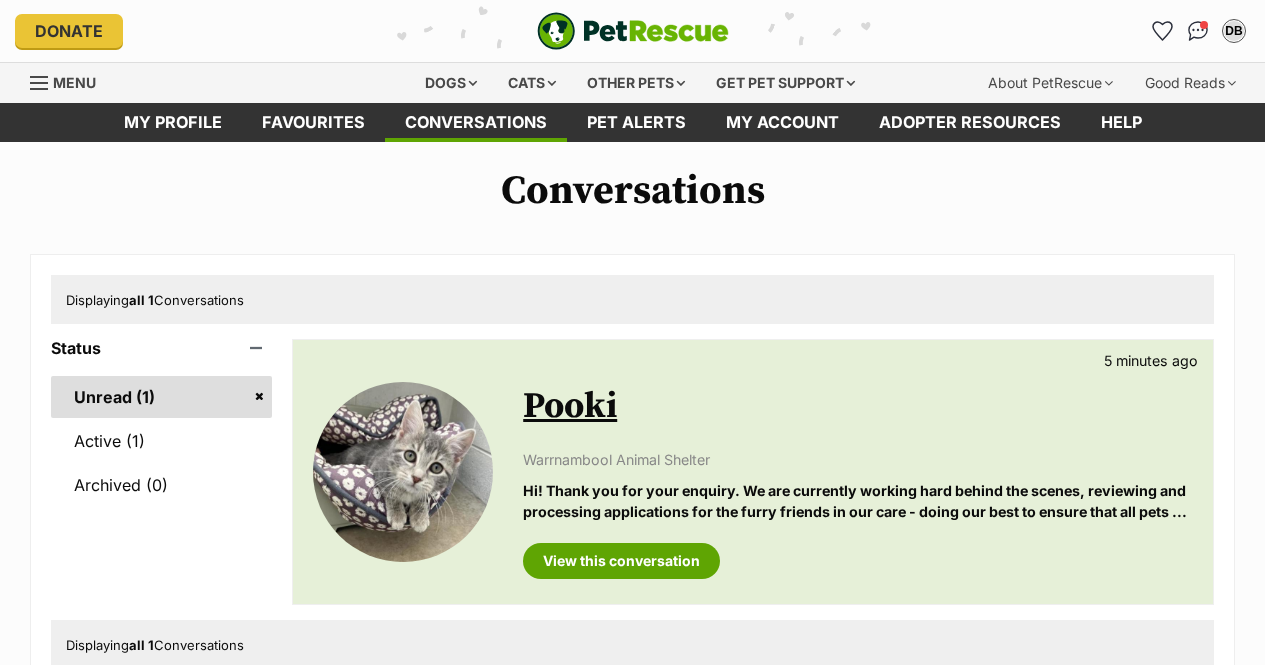 scroll, scrollTop: 0, scrollLeft: 0, axis: both 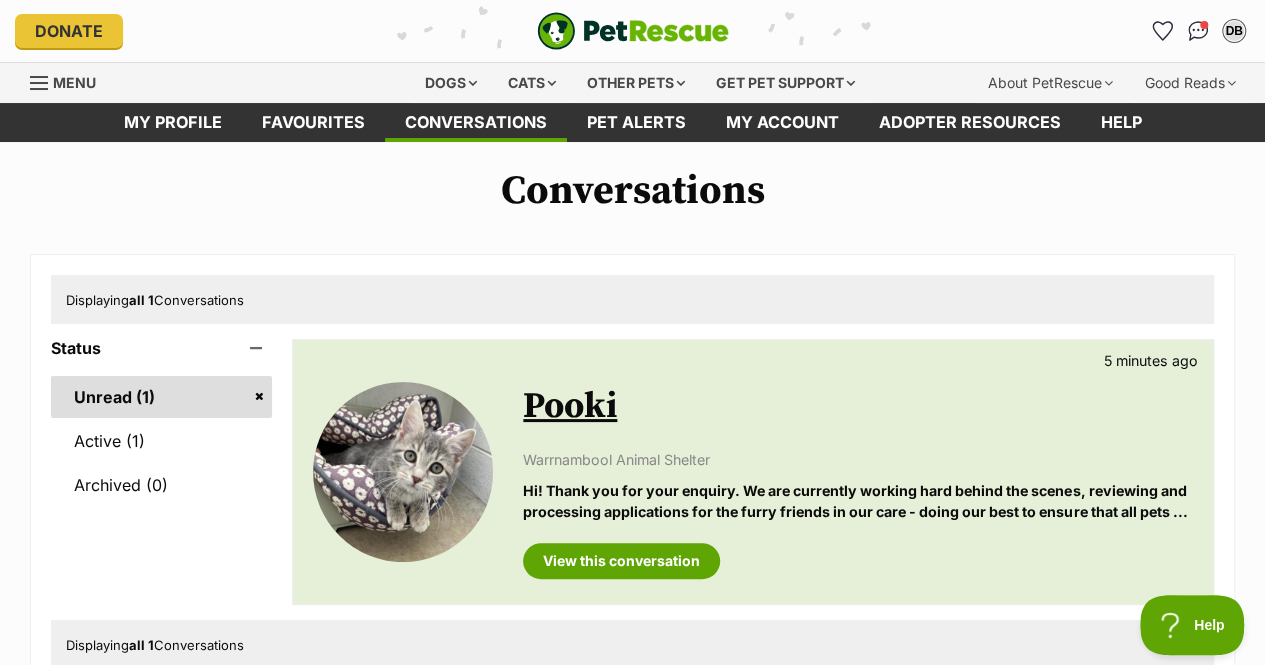 click on "Pooki" at bounding box center [570, 406] 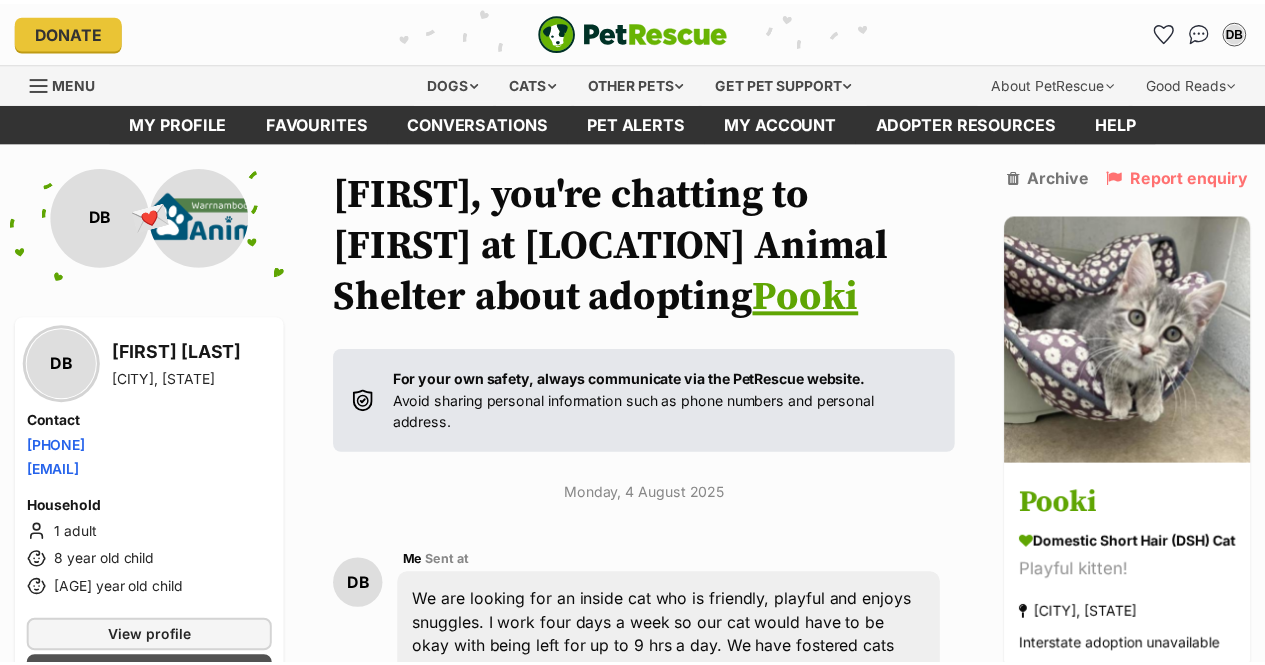 scroll, scrollTop: 0, scrollLeft: 0, axis: both 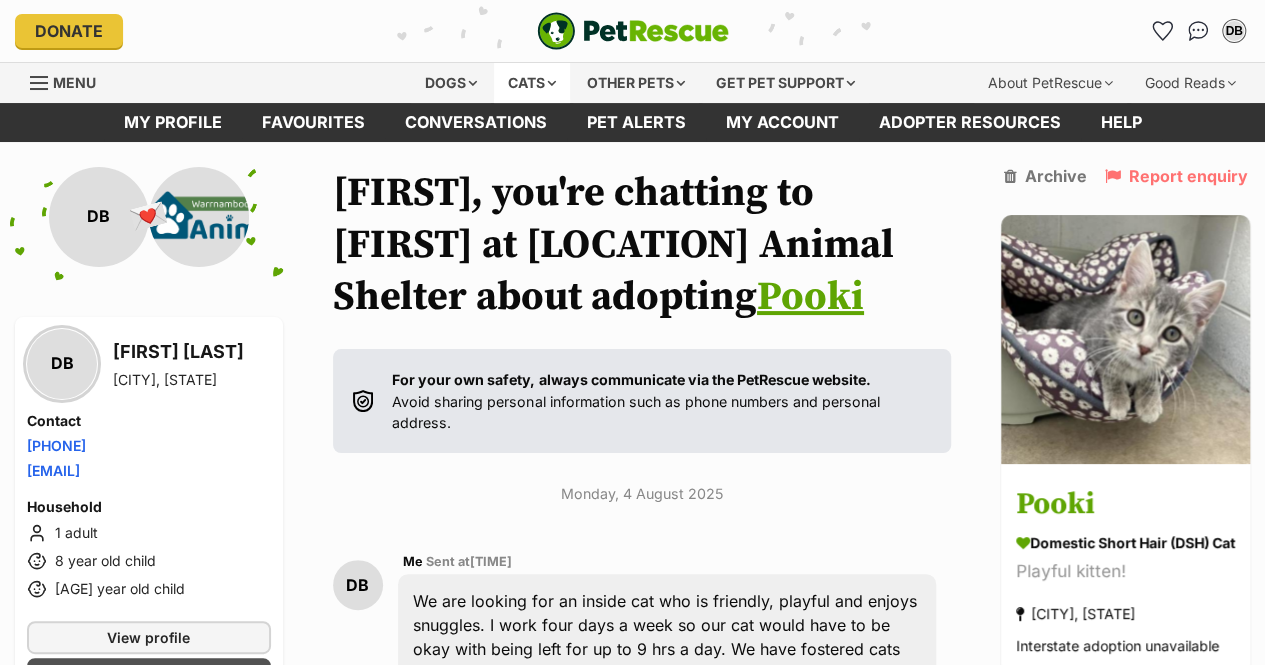 click on "Cats" at bounding box center [532, 83] 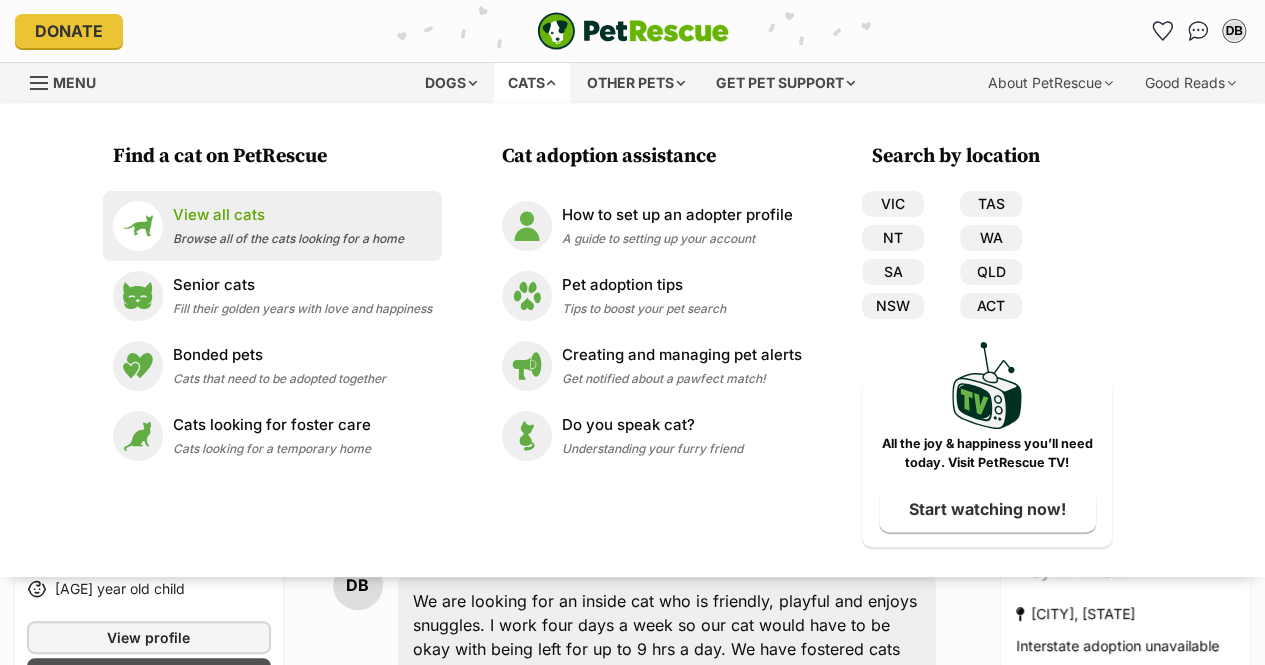 click on "View all cats" at bounding box center [288, 215] 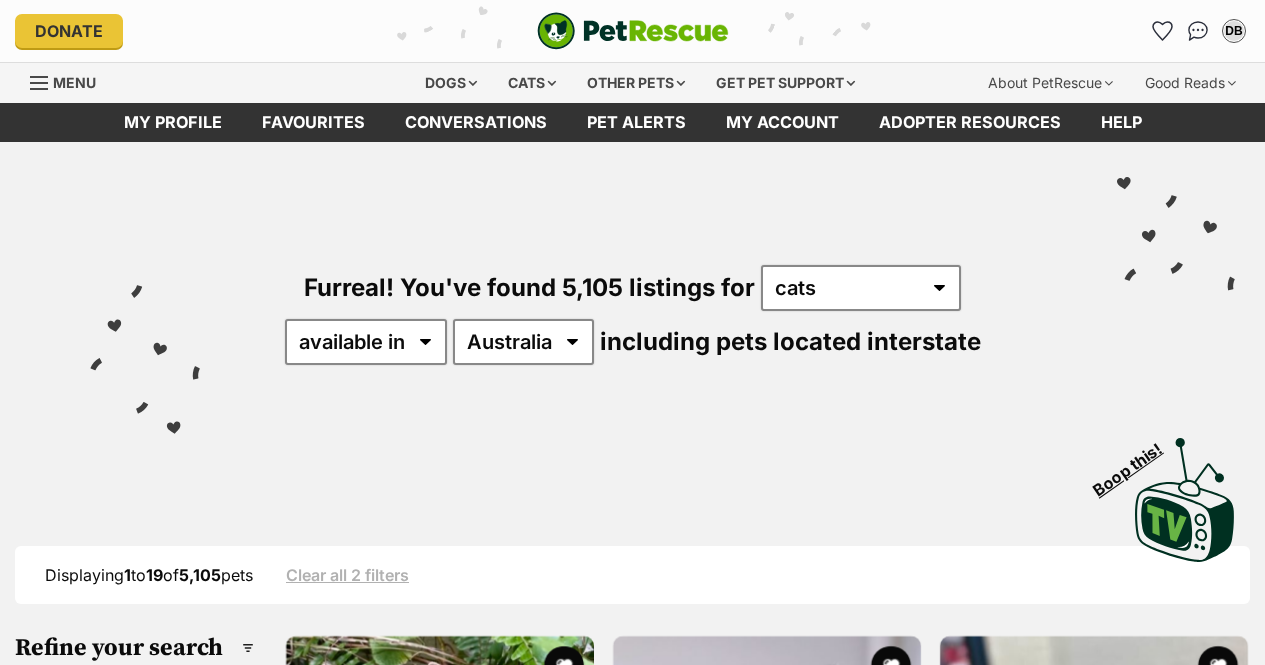 scroll, scrollTop: 0, scrollLeft: 0, axis: both 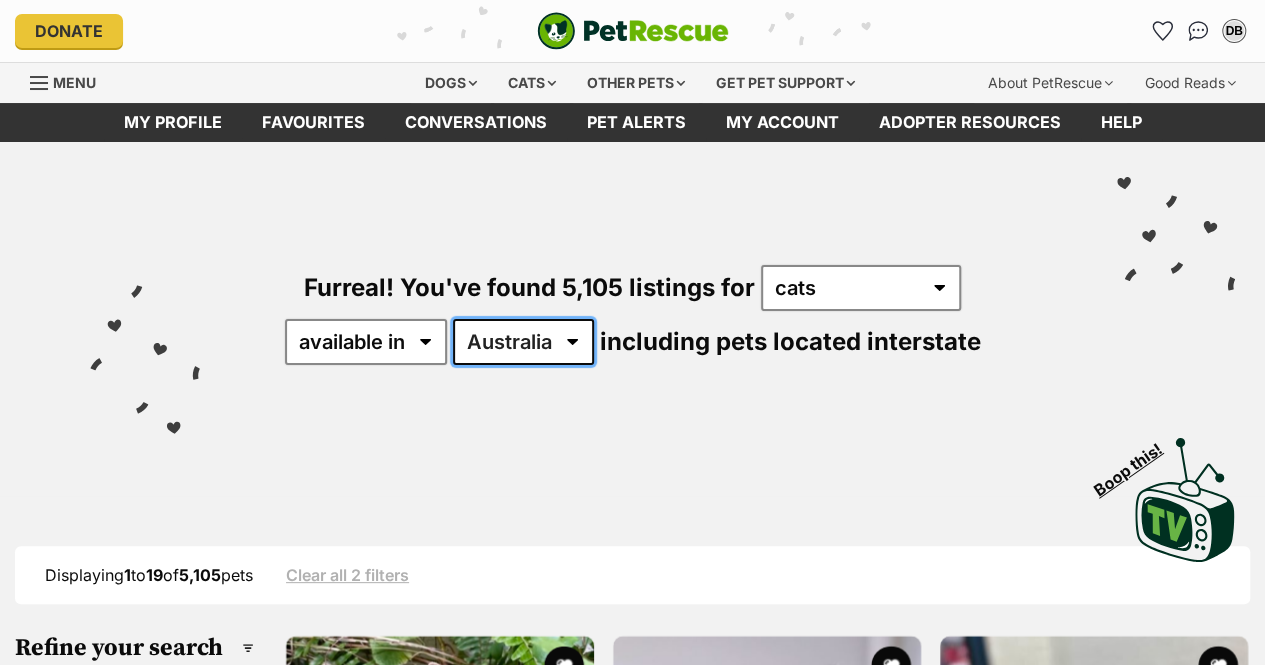 click on "Australia
ACT
NSW
NT
QLD
SA
TAS
VIC
WA" at bounding box center (523, 342) 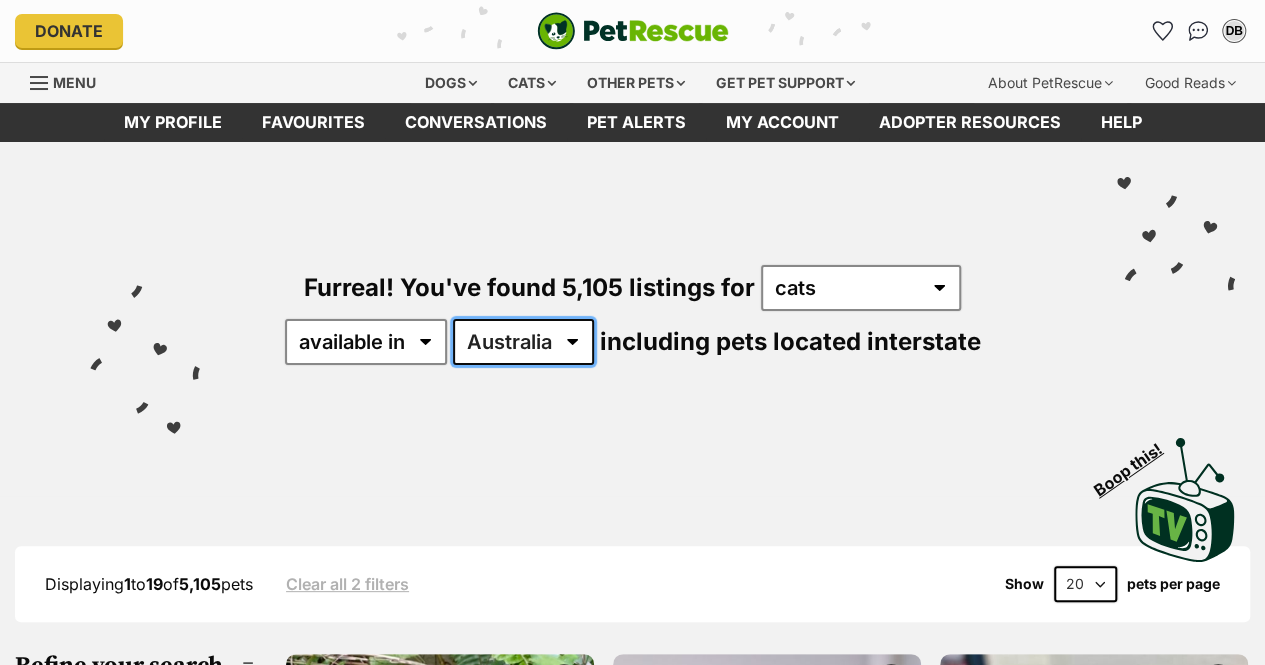 select on "VIC" 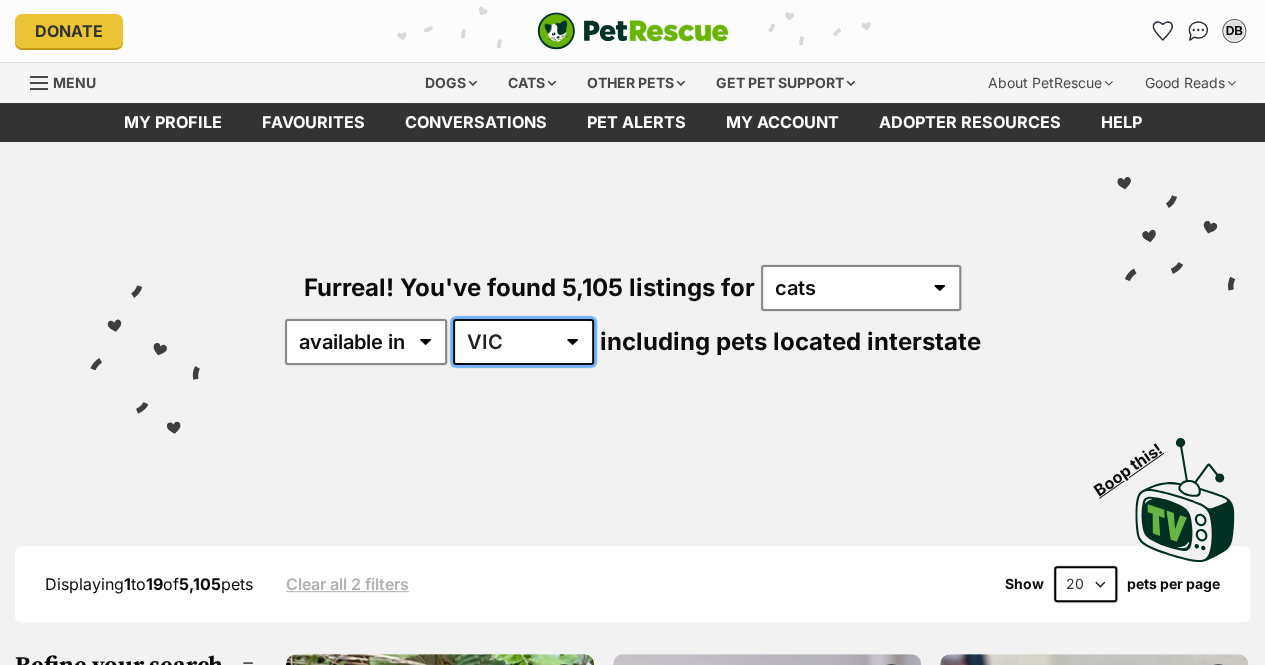 click on "Australia
ACT
NSW
NT
QLD
SA
TAS
VIC
WA" at bounding box center [523, 342] 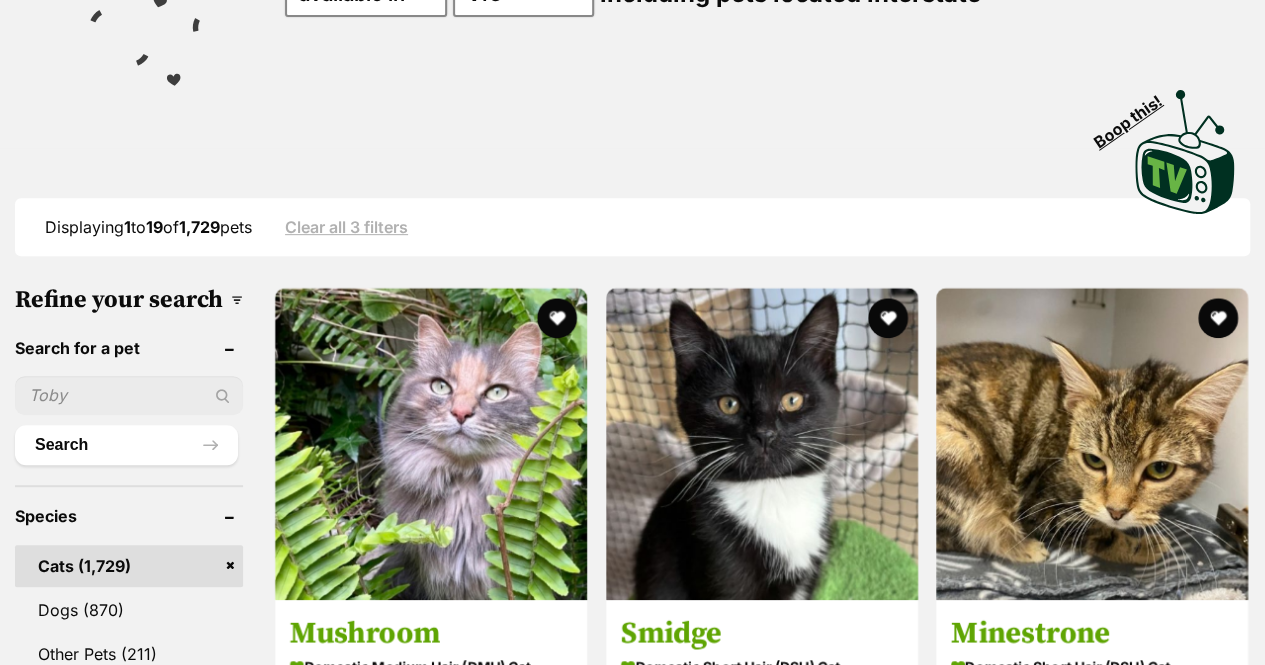 scroll, scrollTop: 367, scrollLeft: 0, axis: vertical 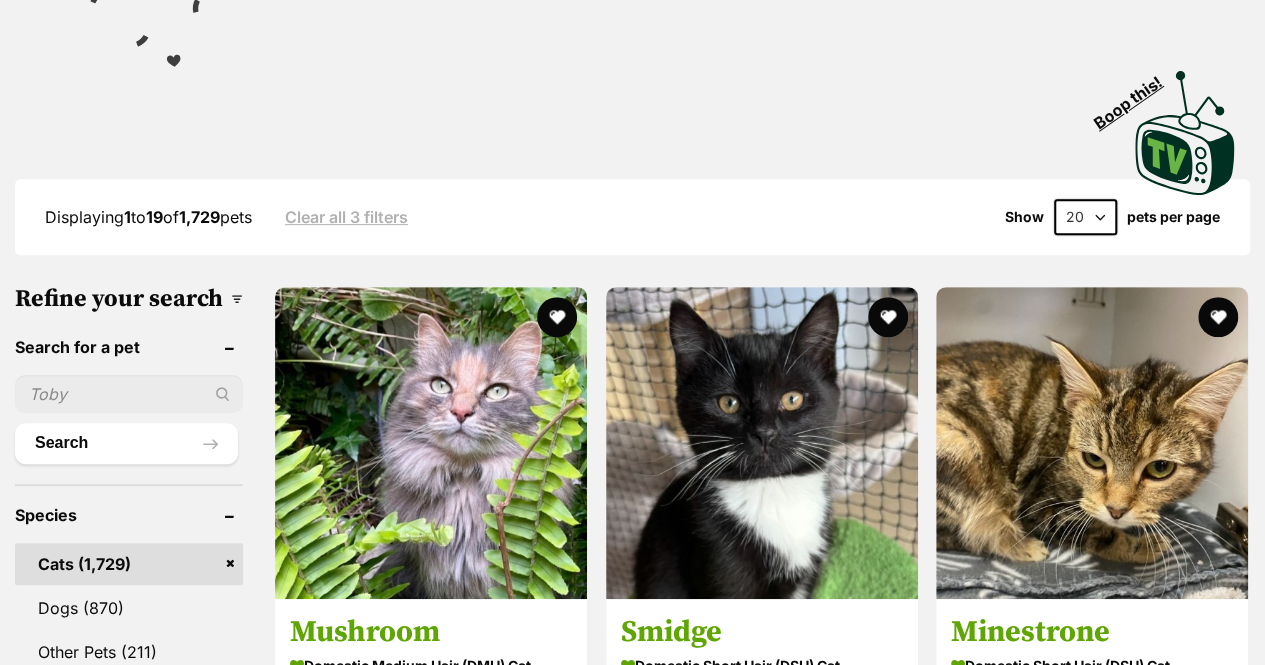 click at bounding box center (129, 394) 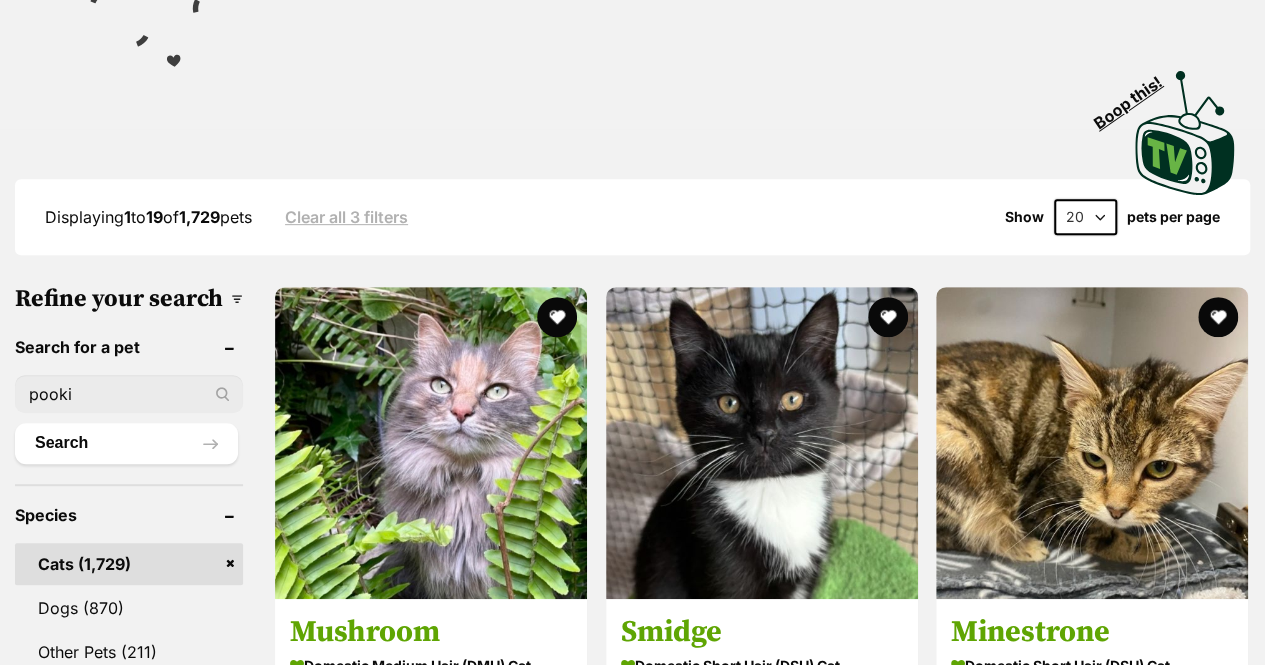 type on "pooki" 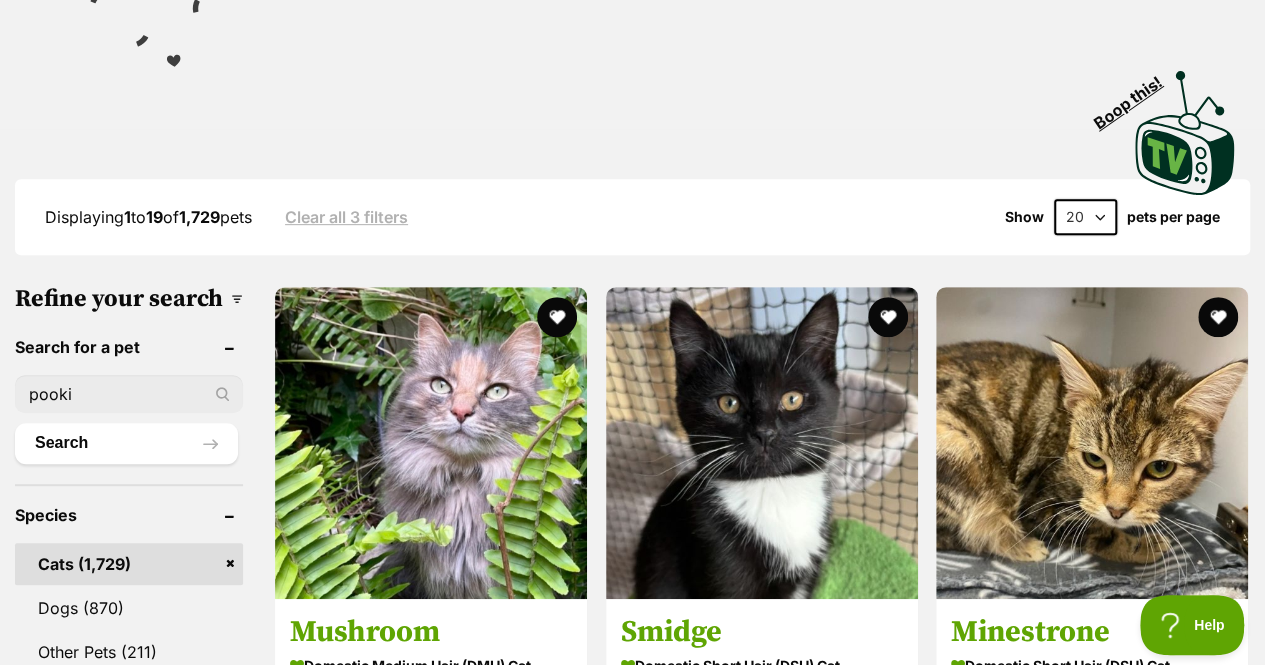 scroll, scrollTop: 0, scrollLeft: 0, axis: both 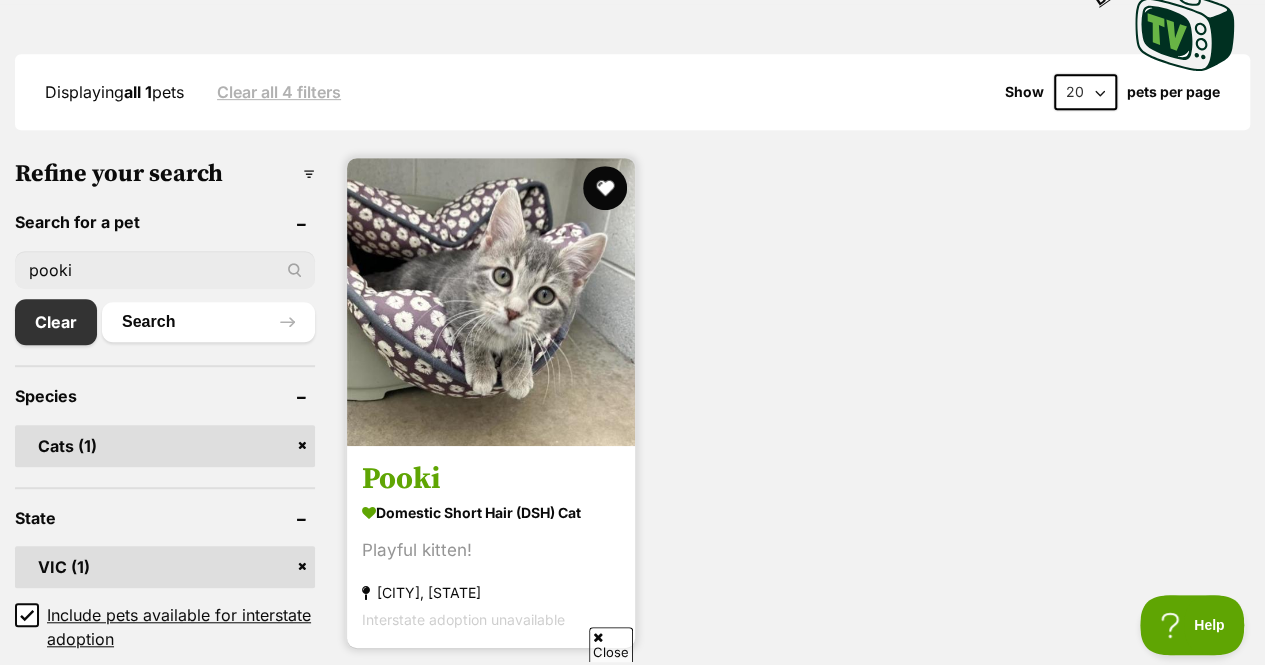 click at bounding box center (605, 188) 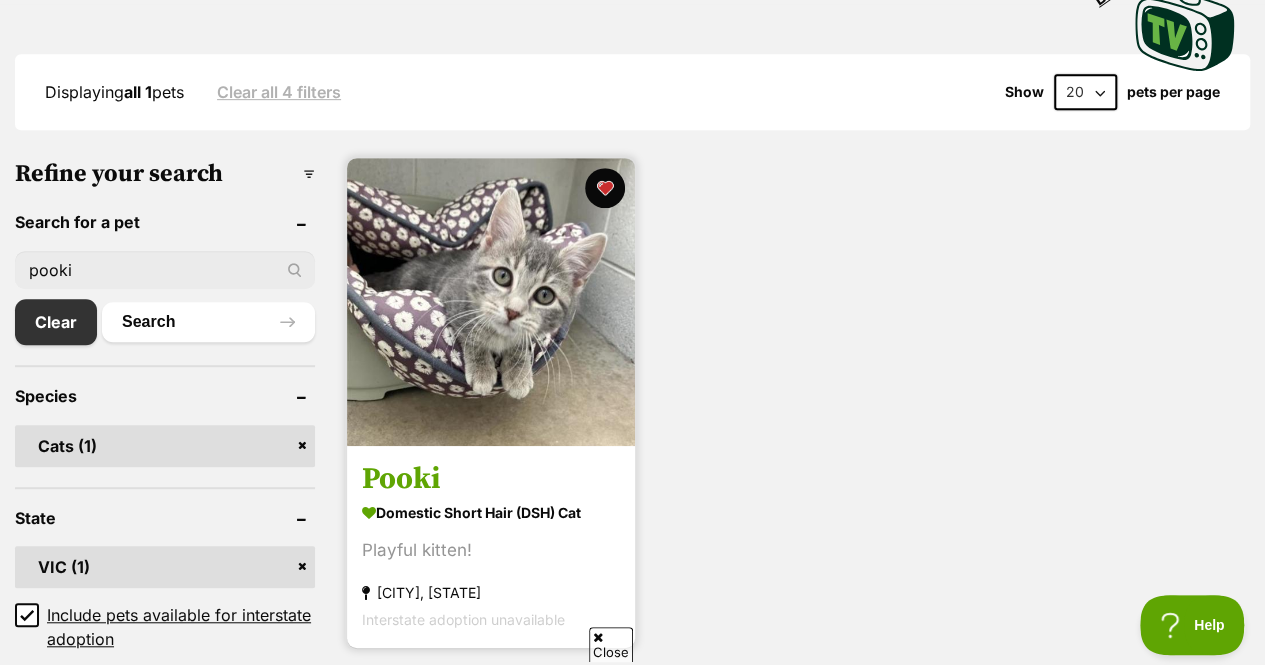 click at bounding box center (491, 302) 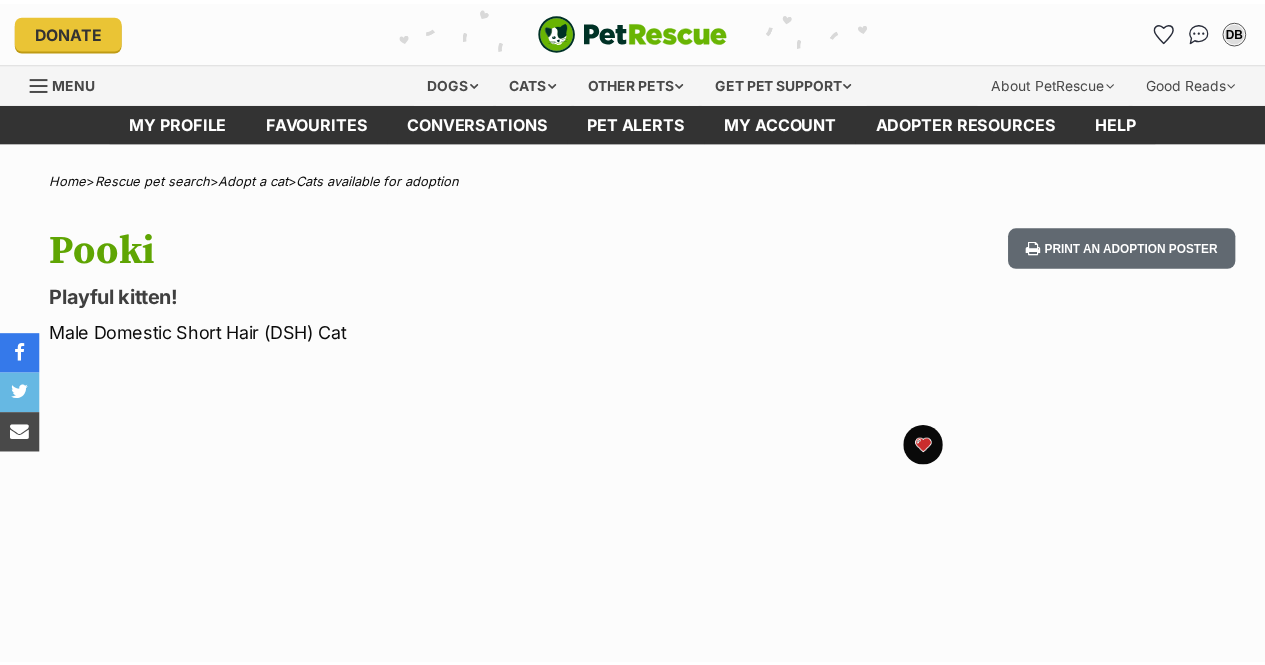 scroll, scrollTop: 0, scrollLeft: 0, axis: both 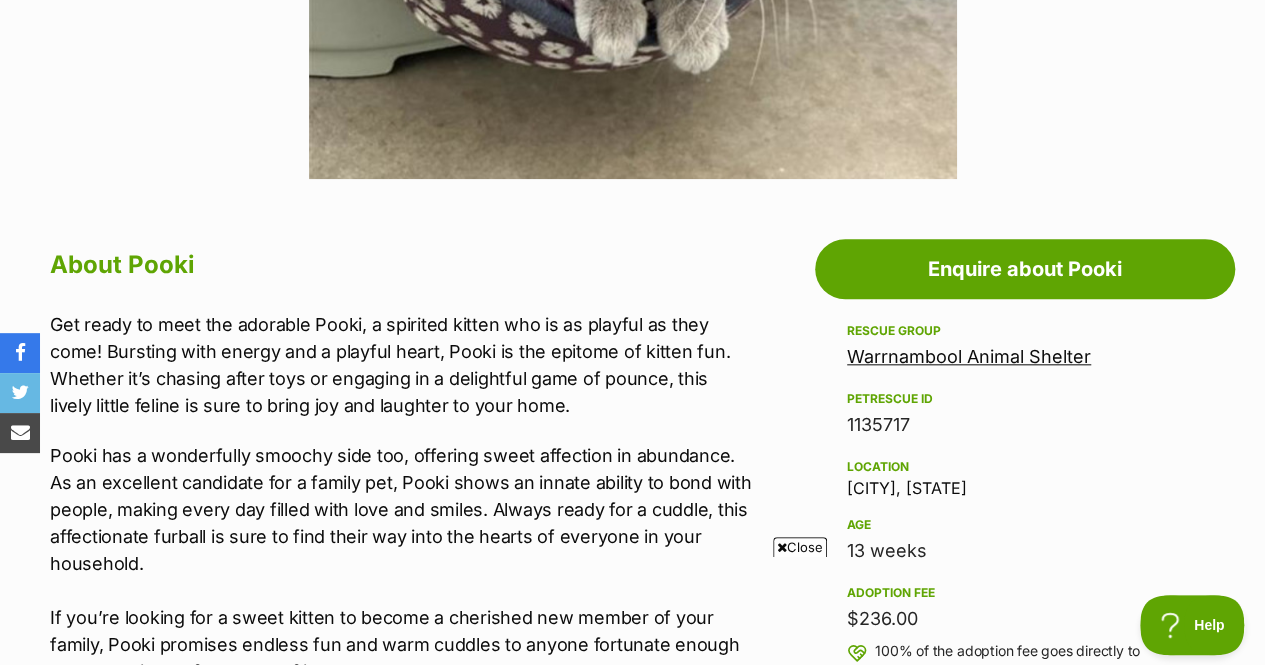 drag, startPoint x: 1271, startPoint y: 105, endPoint x: 1279, endPoint y: 243, distance: 138.23169 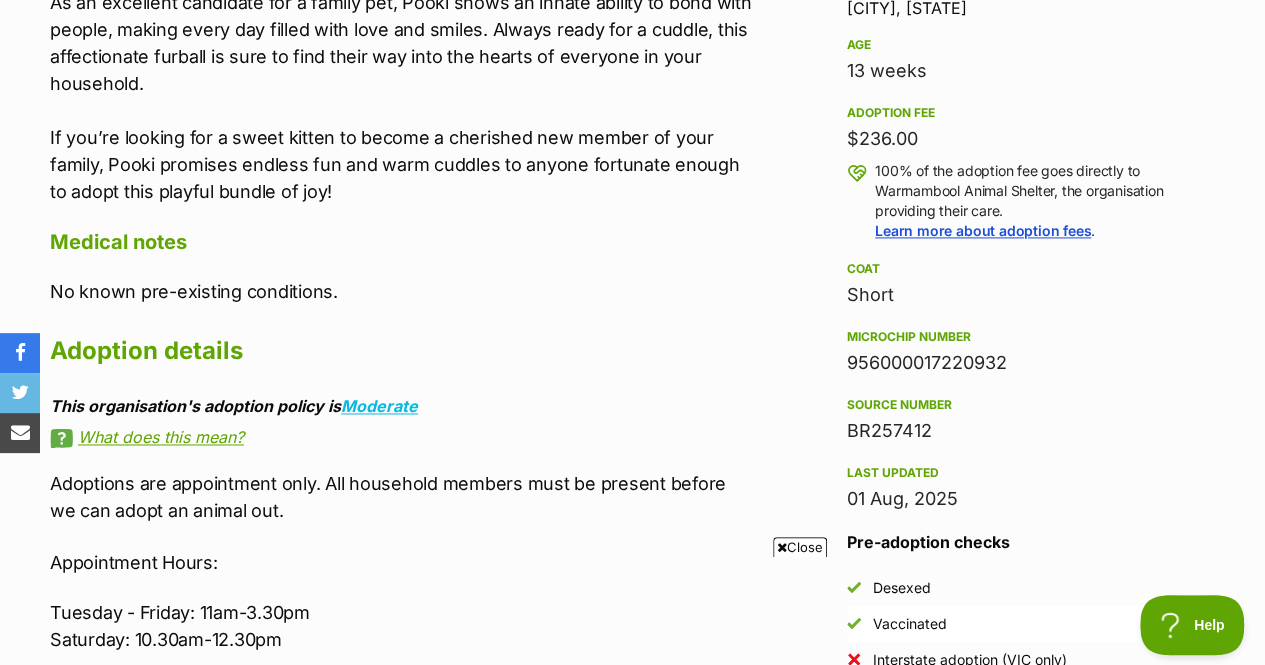 scroll, scrollTop: 1374, scrollLeft: 0, axis: vertical 